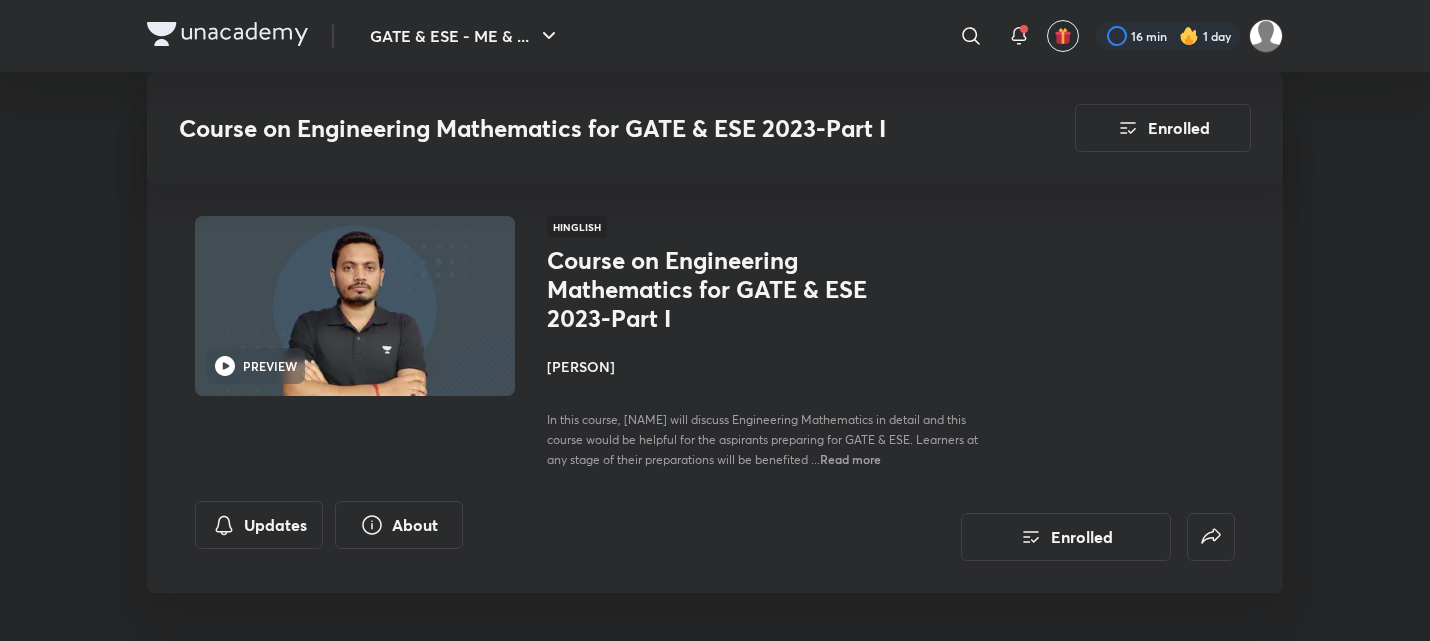 scroll, scrollTop: 861, scrollLeft: 0, axis: vertical 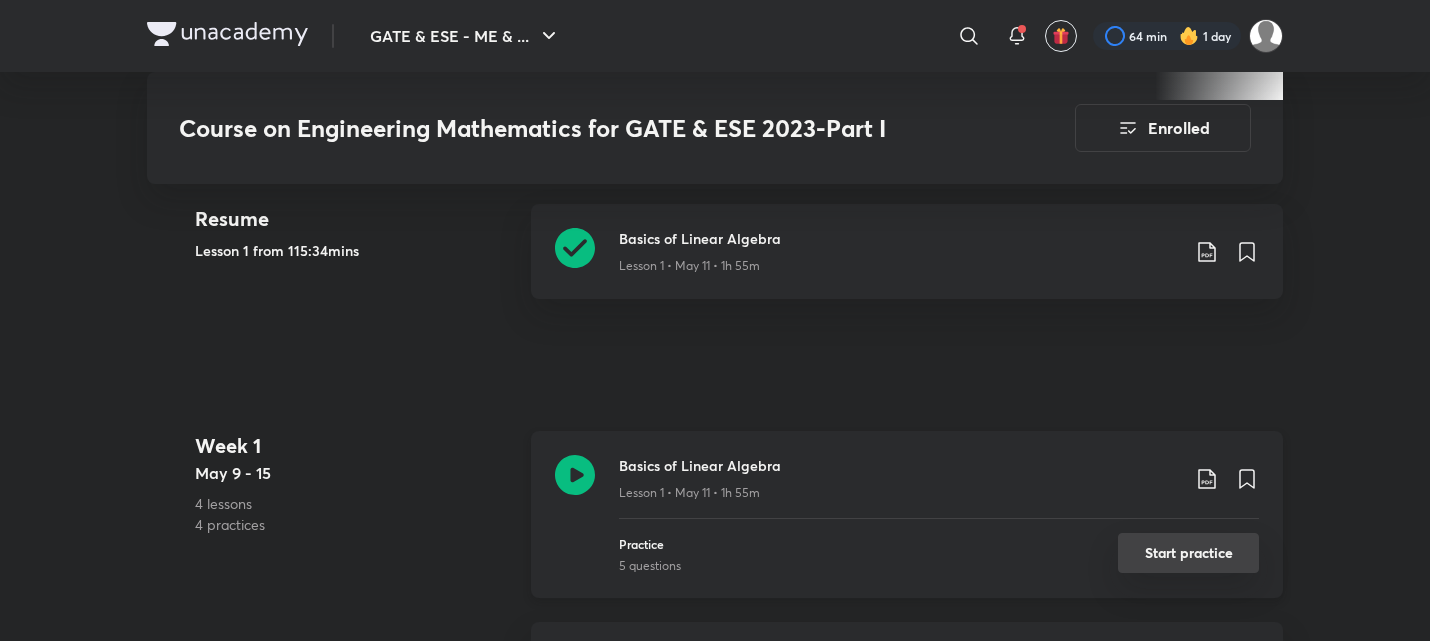click on "Start practice" at bounding box center (1188, 553) 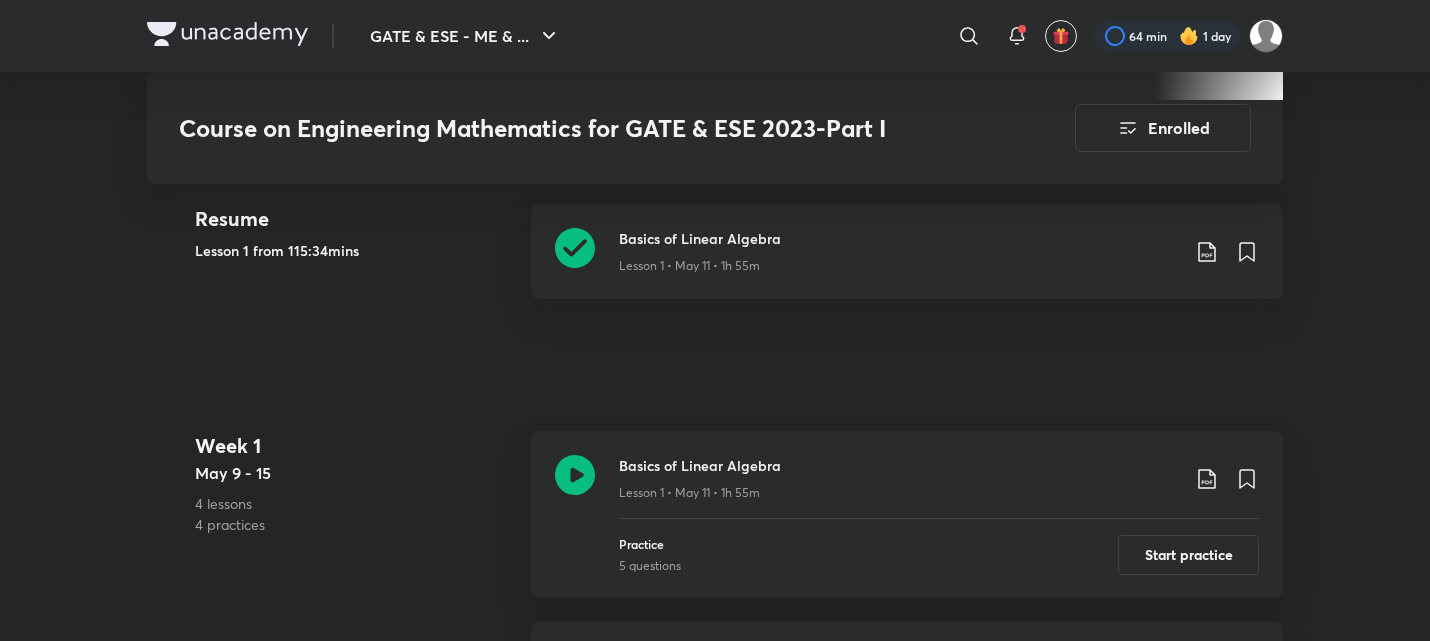scroll, scrollTop: 0, scrollLeft: 0, axis: both 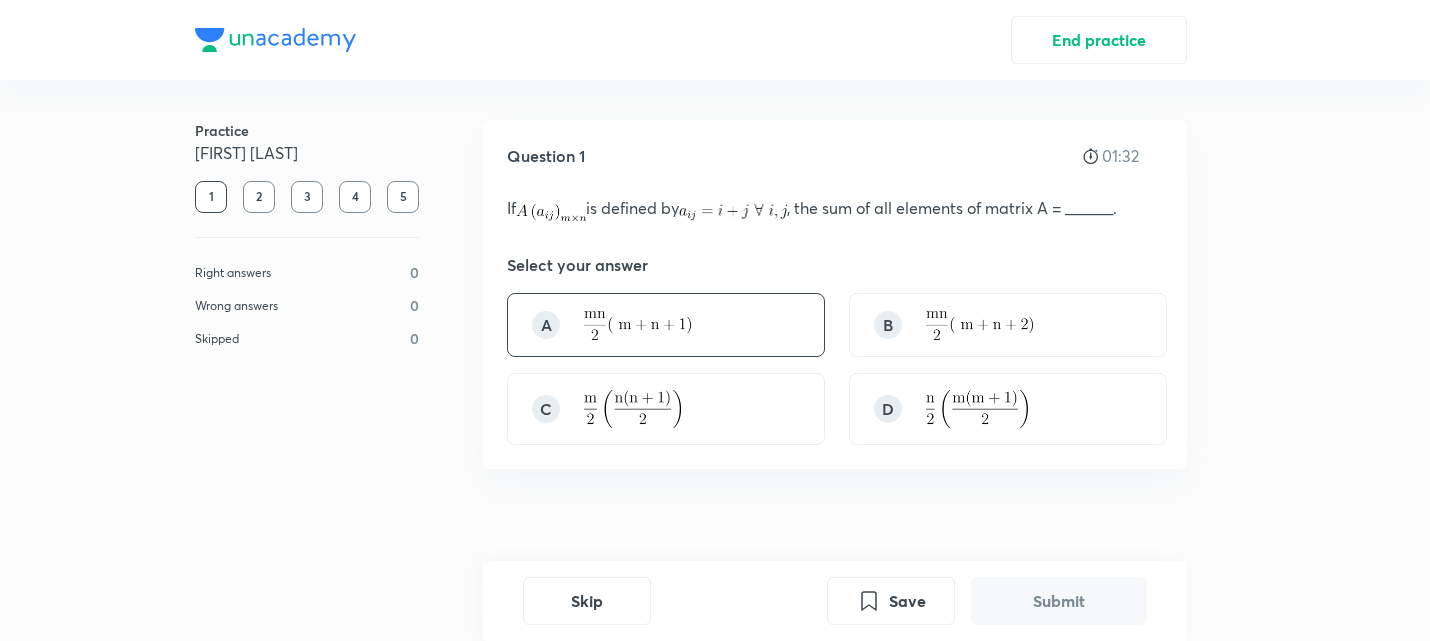 click on "A" at bounding box center [546, 325] 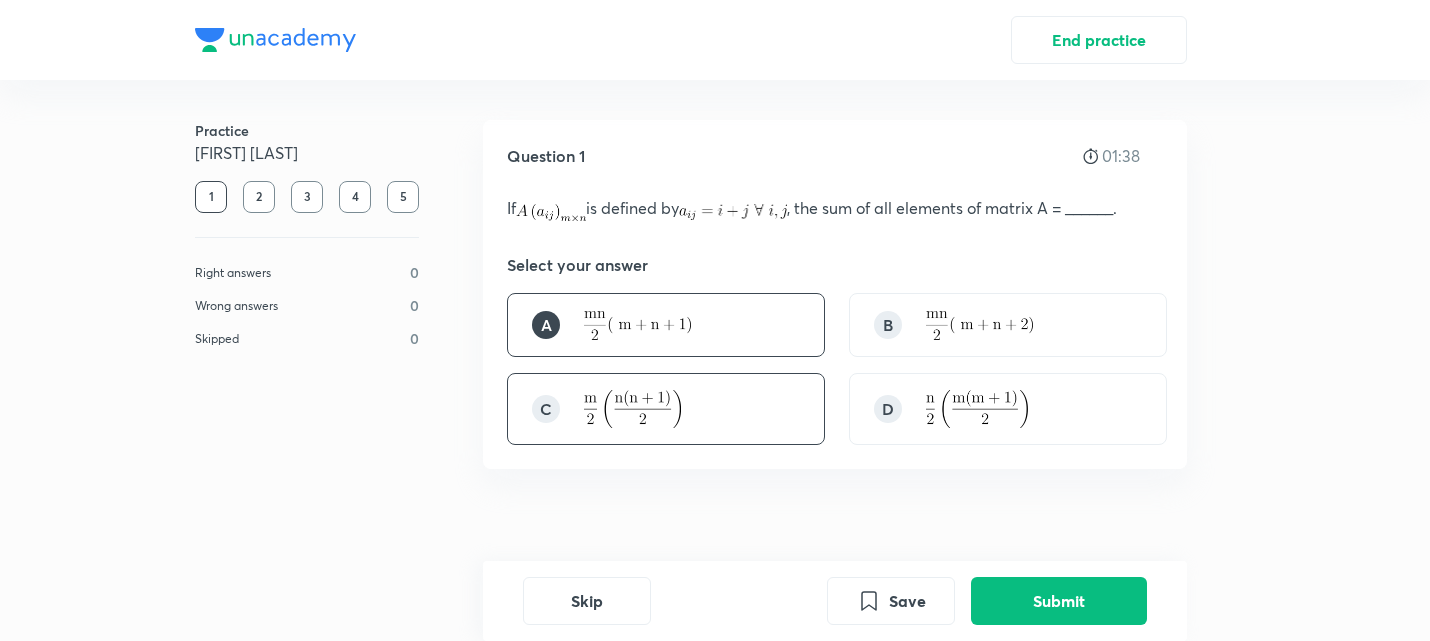 click on "C" at bounding box center (666, 409) 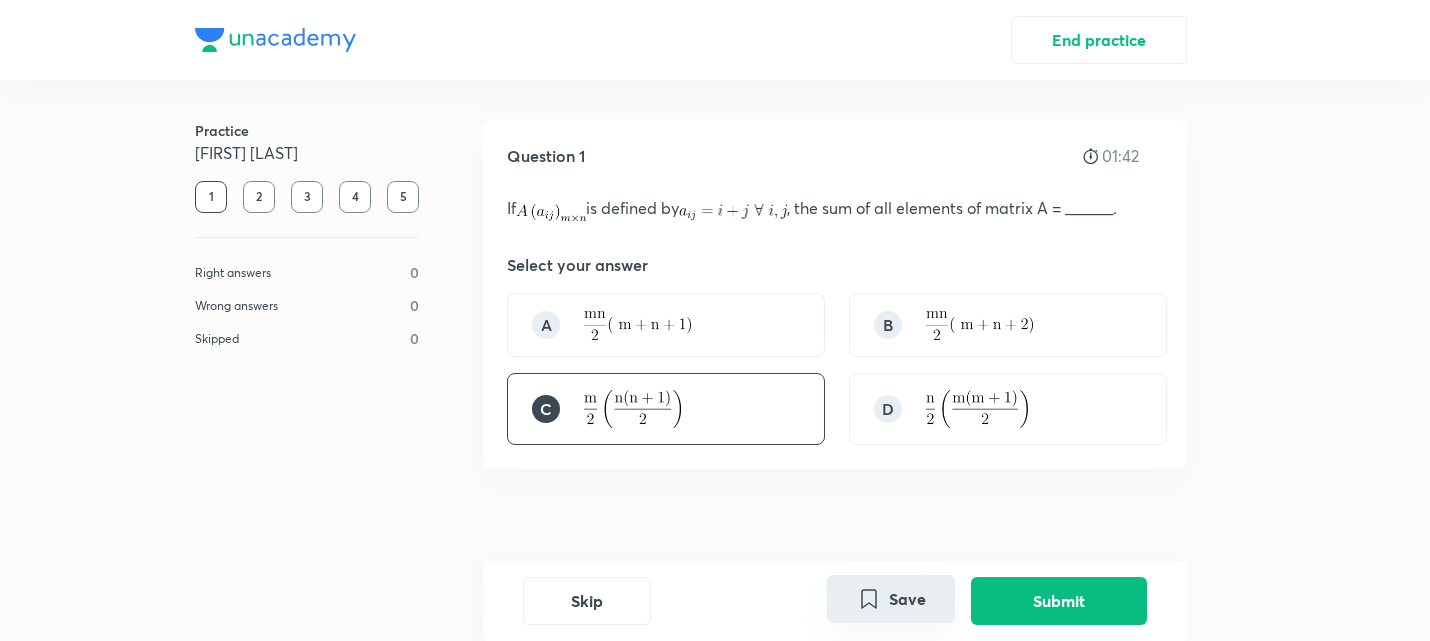 click on "Save" at bounding box center [891, 599] 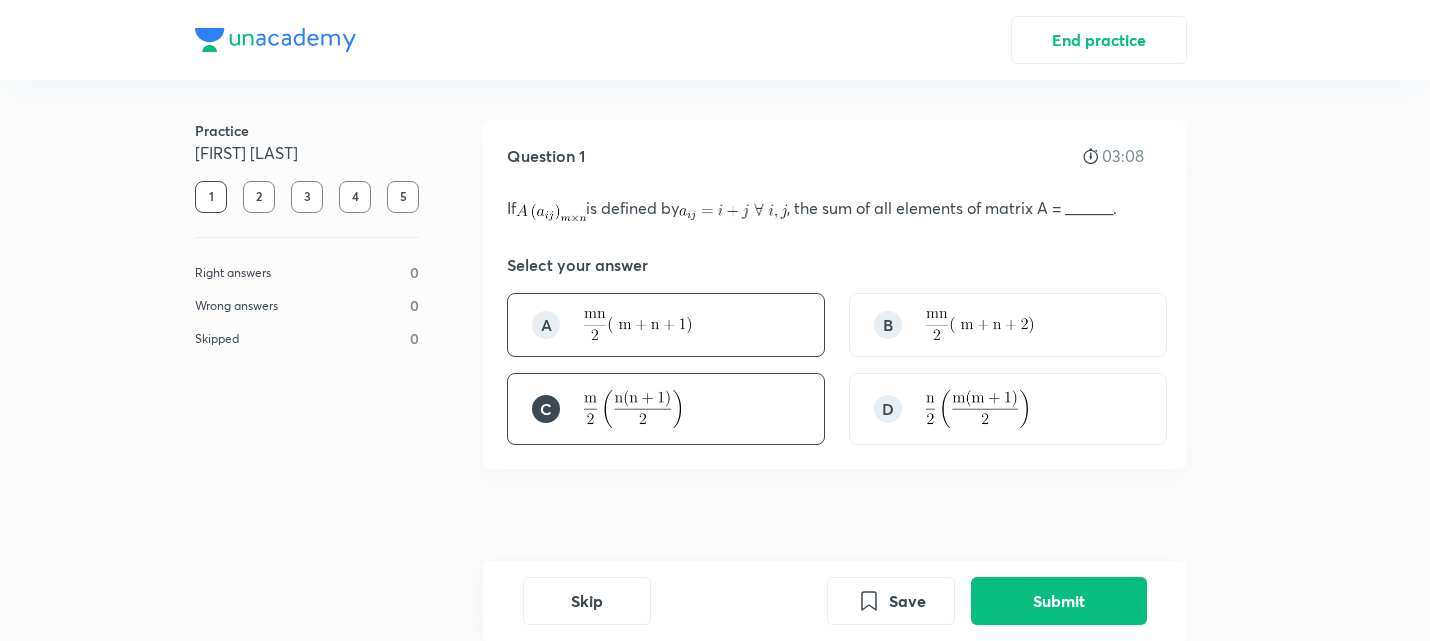 click on "A" at bounding box center [546, 325] 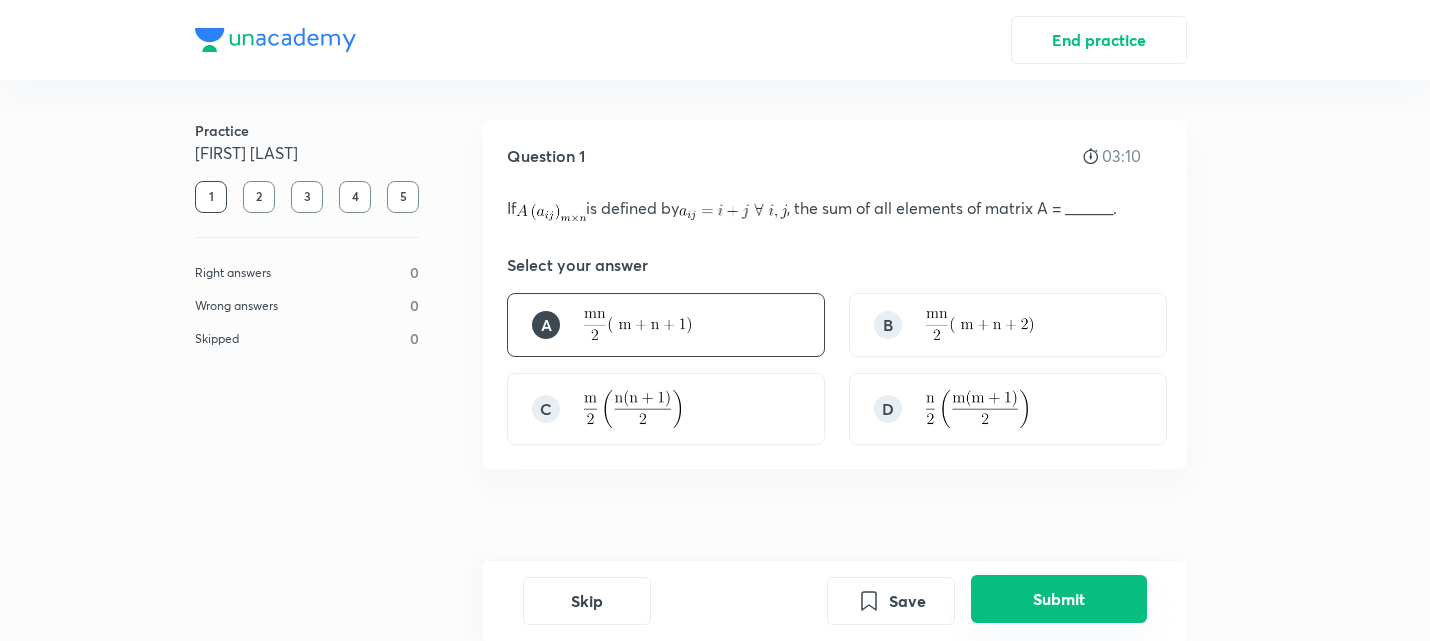 click on "Submit" at bounding box center [1059, 599] 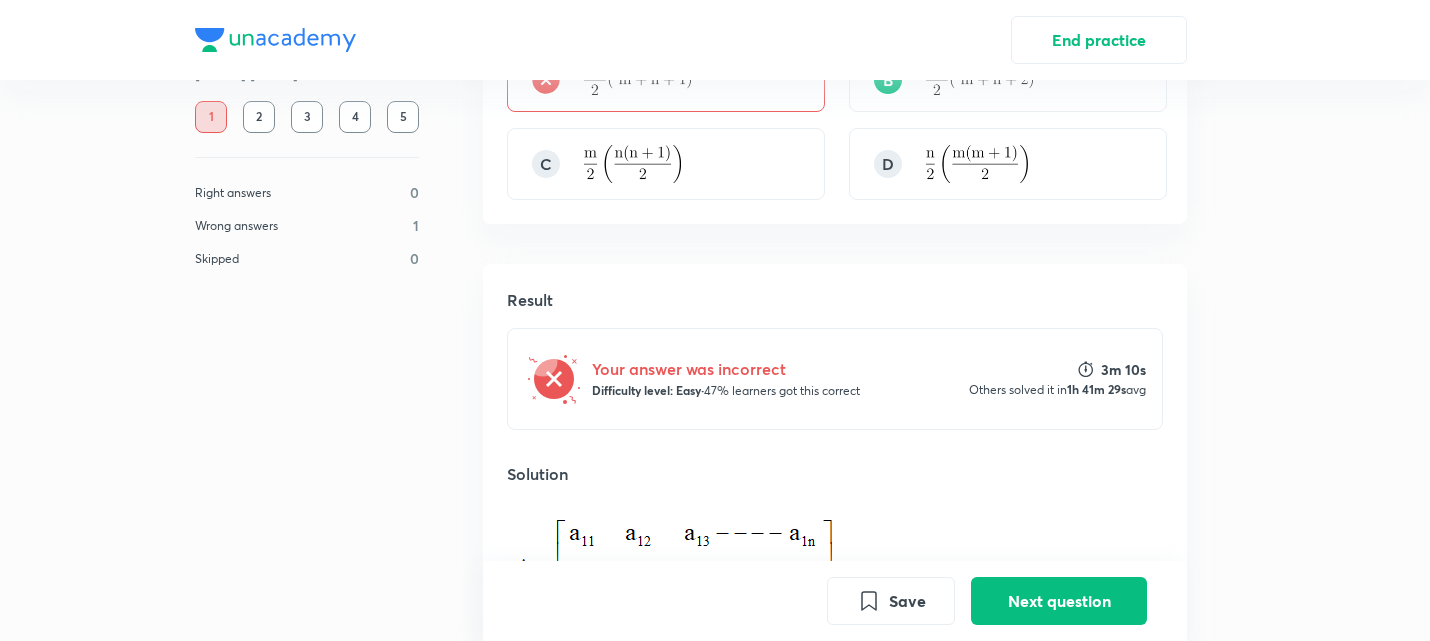 scroll, scrollTop: 0, scrollLeft: 0, axis: both 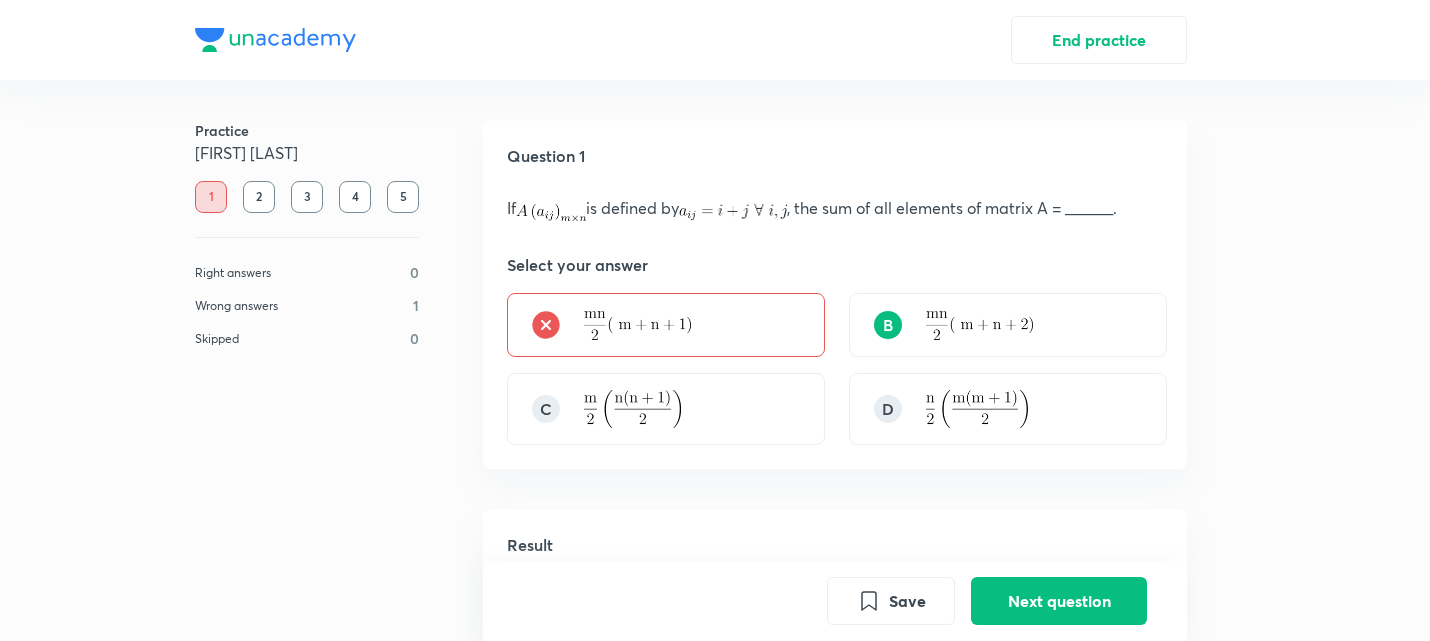 click at bounding box center [977, 409] 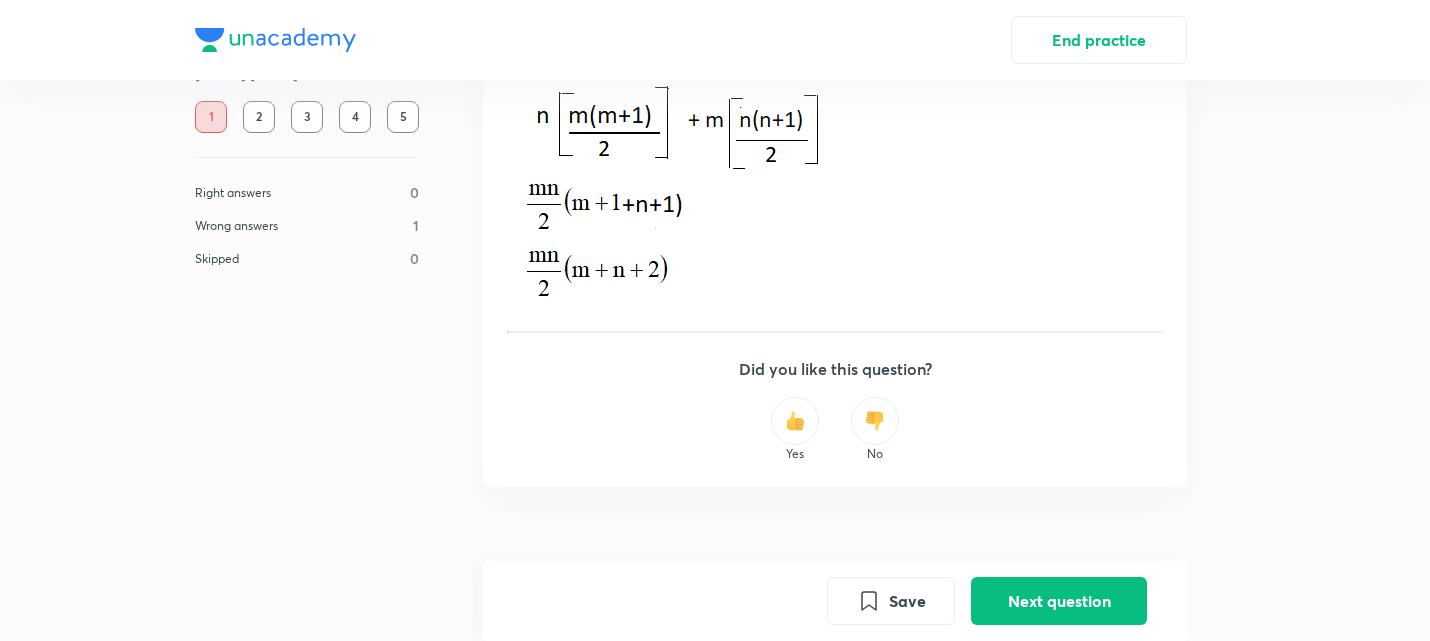scroll, scrollTop: 1018, scrollLeft: 0, axis: vertical 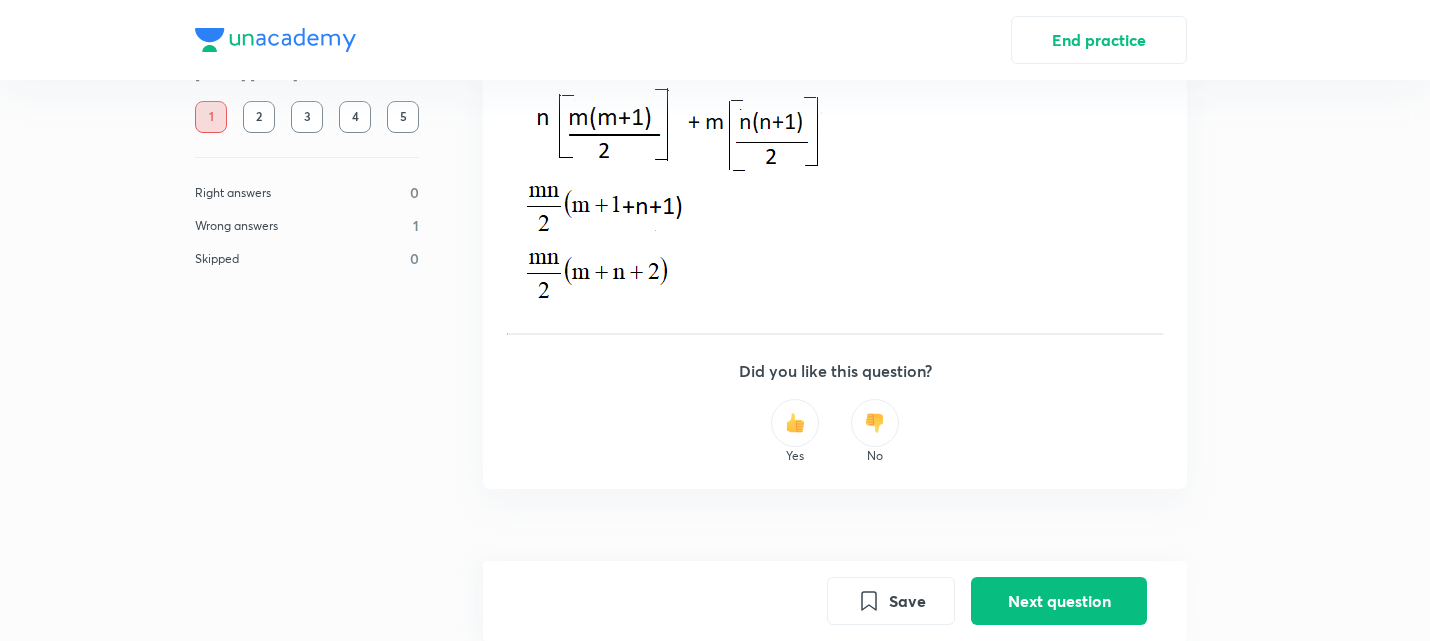 click at bounding box center [795, 423] 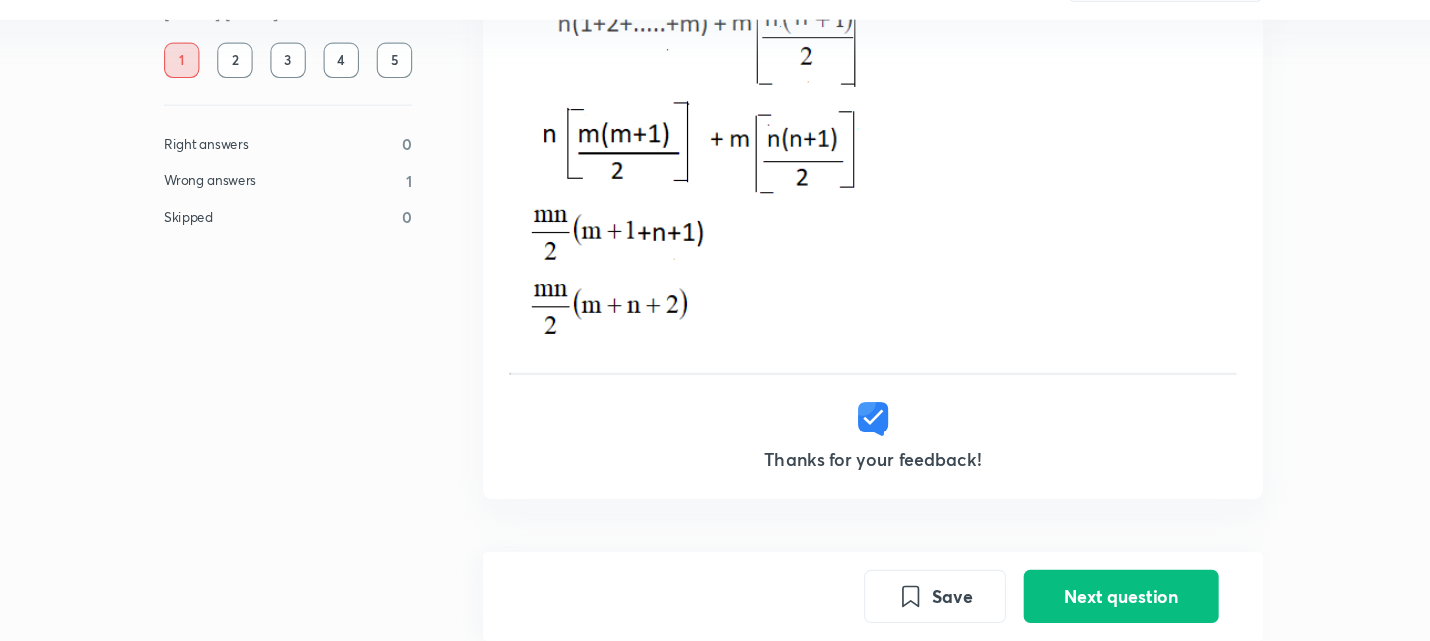 scroll, scrollTop: 953, scrollLeft: 0, axis: vertical 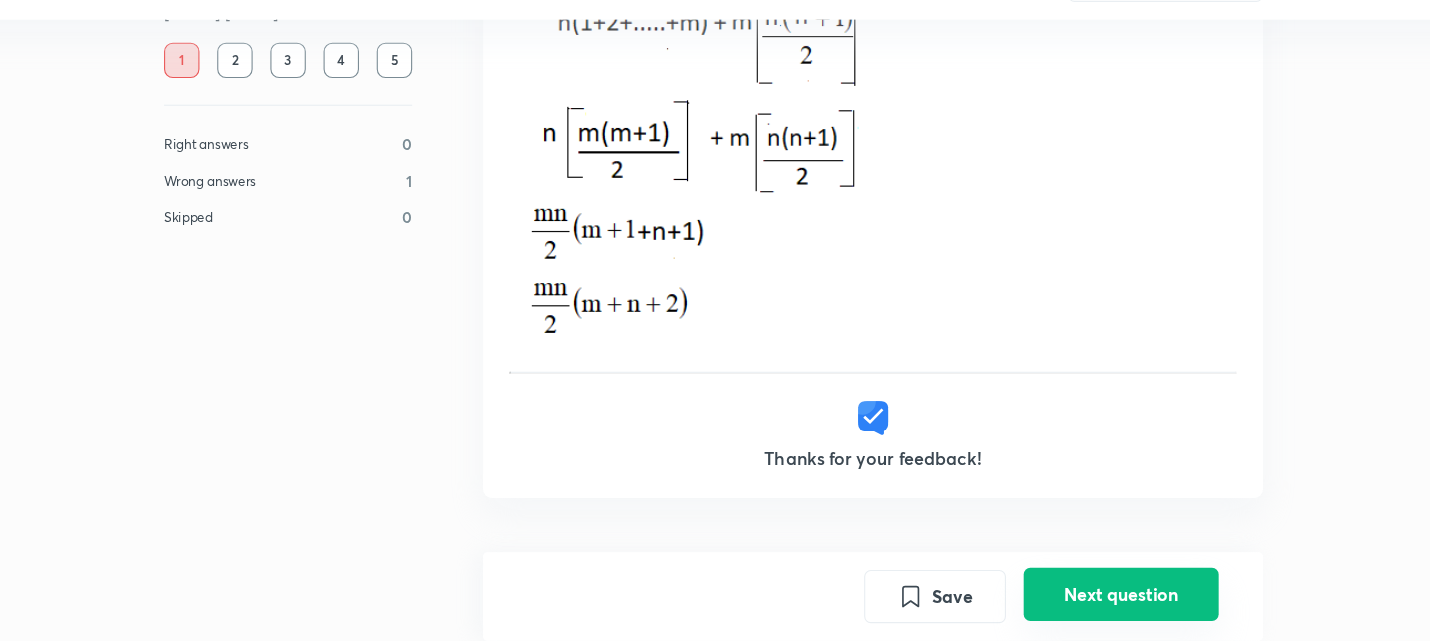 click on "Next question" at bounding box center (1059, 599) 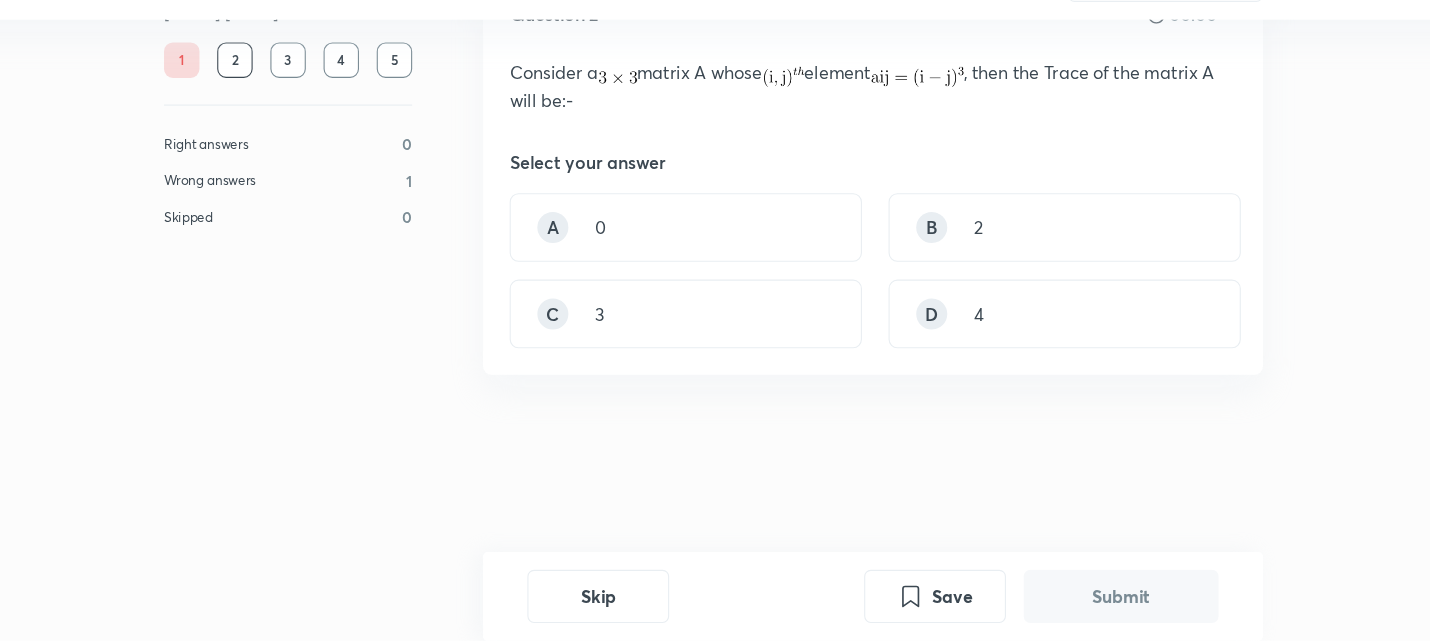 scroll, scrollTop: 0, scrollLeft: 0, axis: both 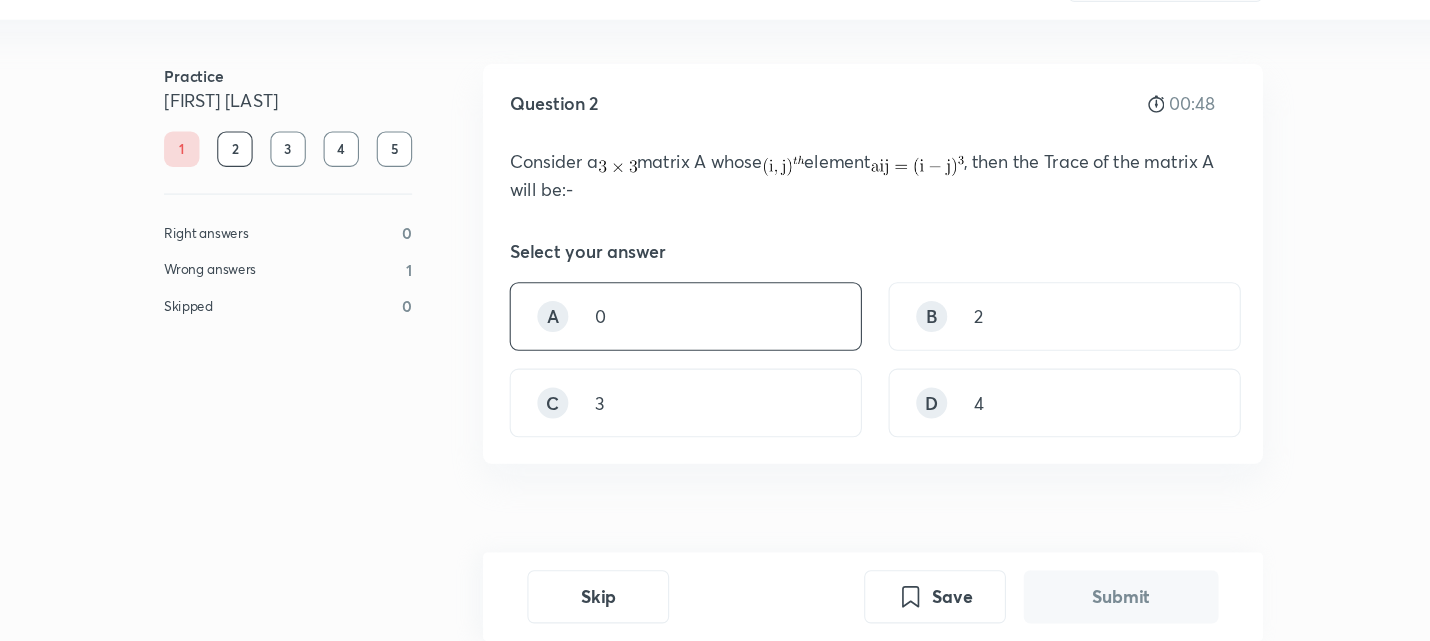 click on "A 0" at bounding box center [666, 348] 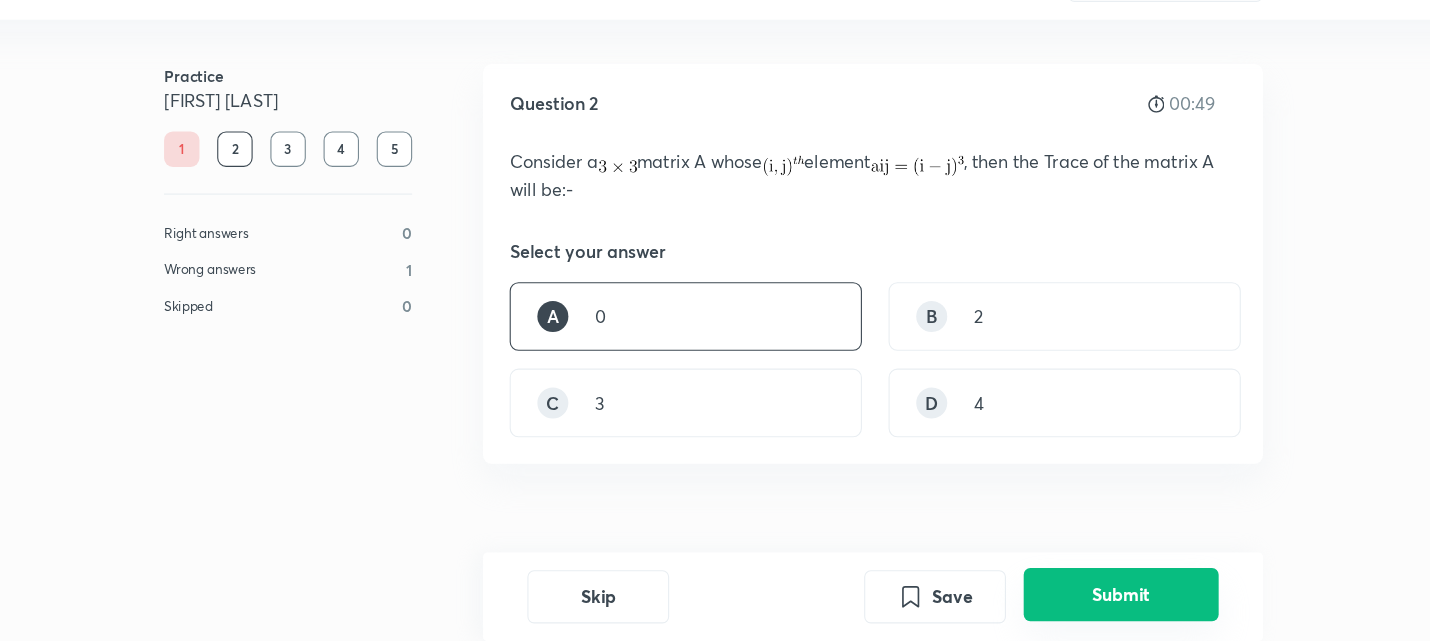 click on "Submit" at bounding box center (1059, 599) 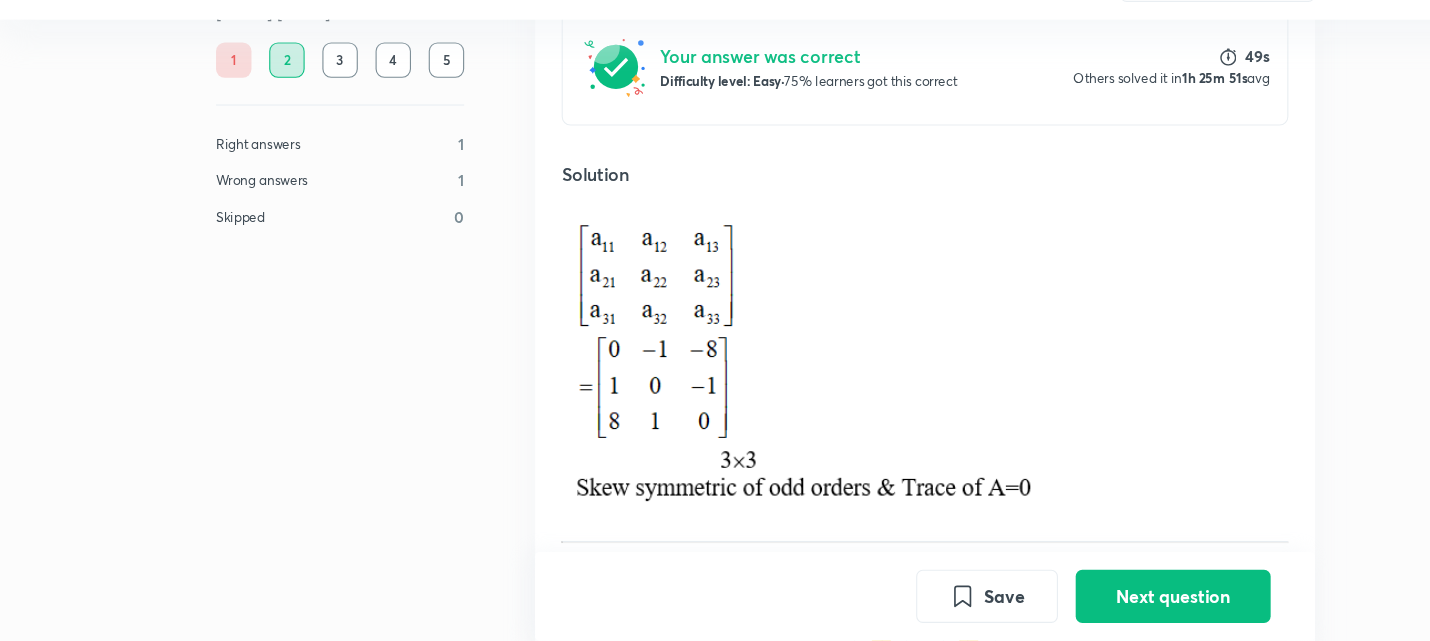 scroll, scrollTop: 517, scrollLeft: 0, axis: vertical 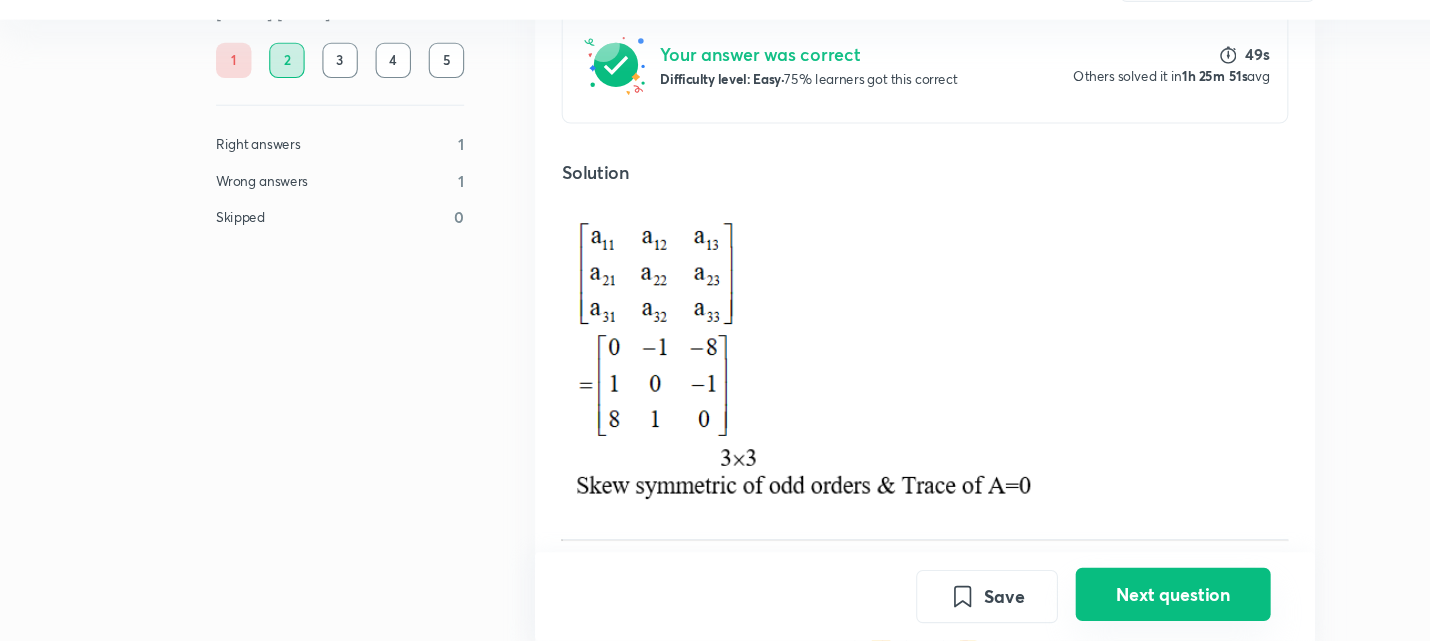click on "Next question" at bounding box center [1059, 599] 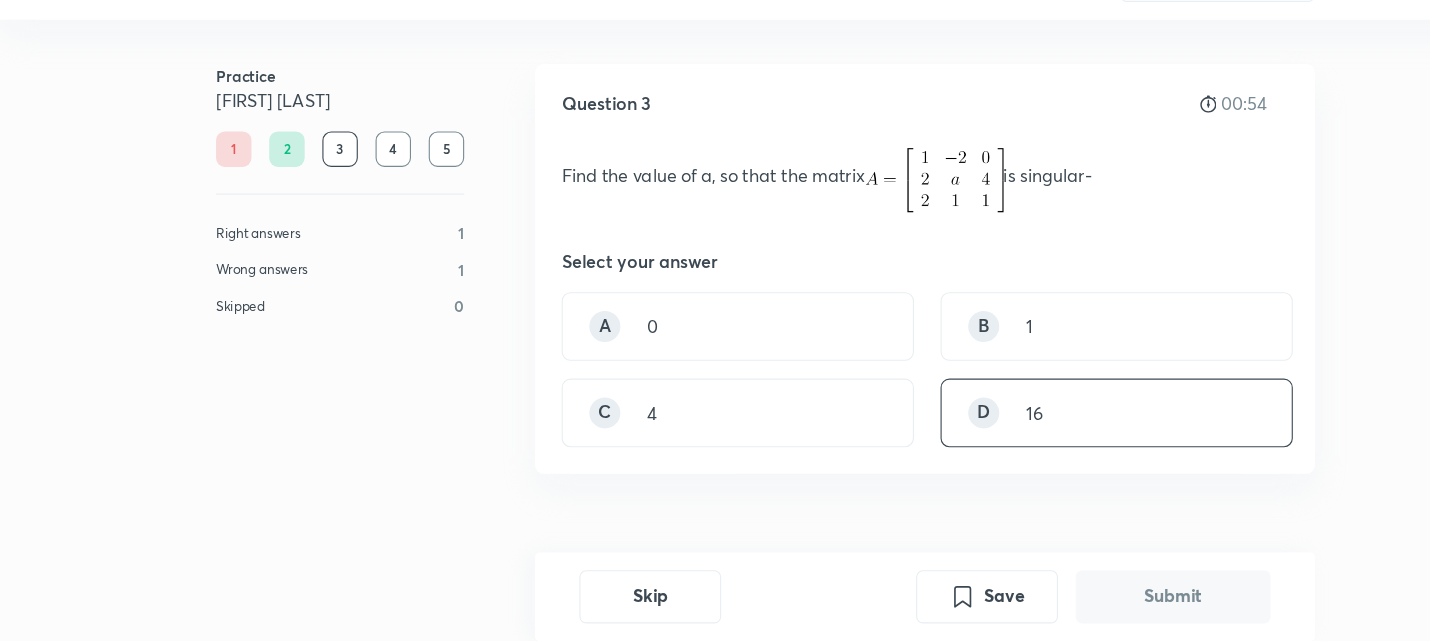 click on "D 16" at bounding box center [1008, 435] 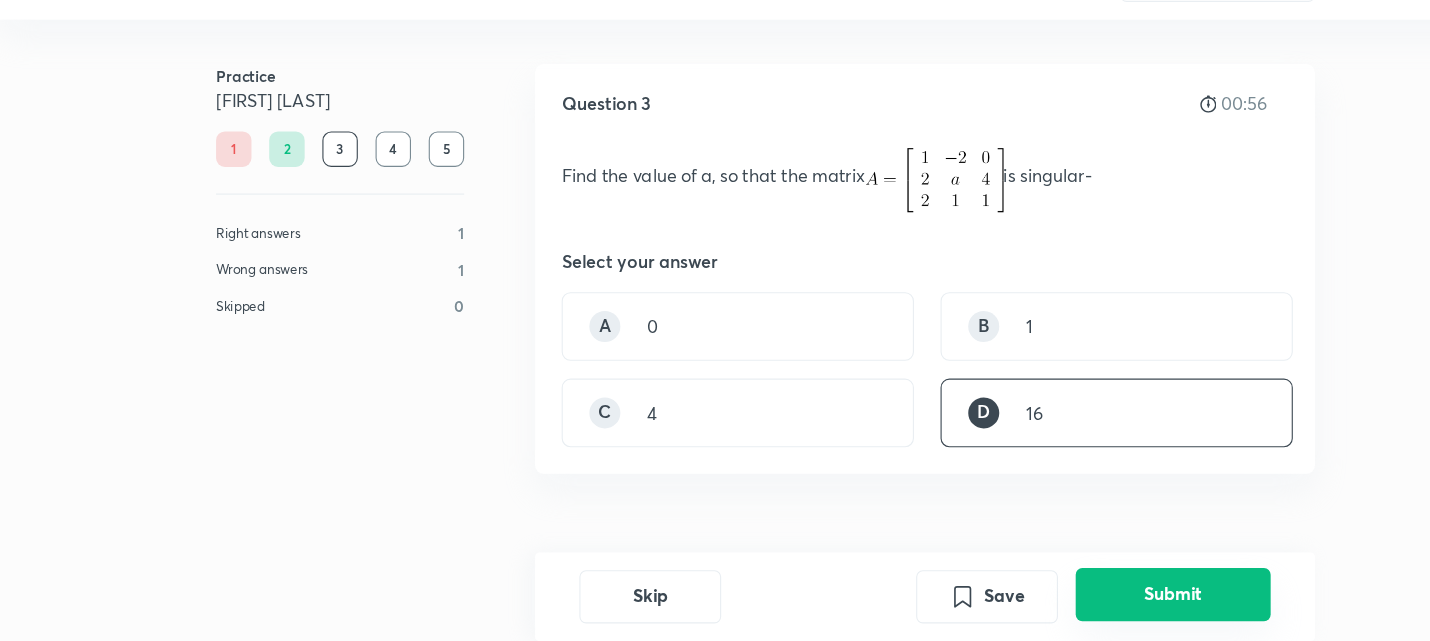 click on "Submit" at bounding box center [1059, 599] 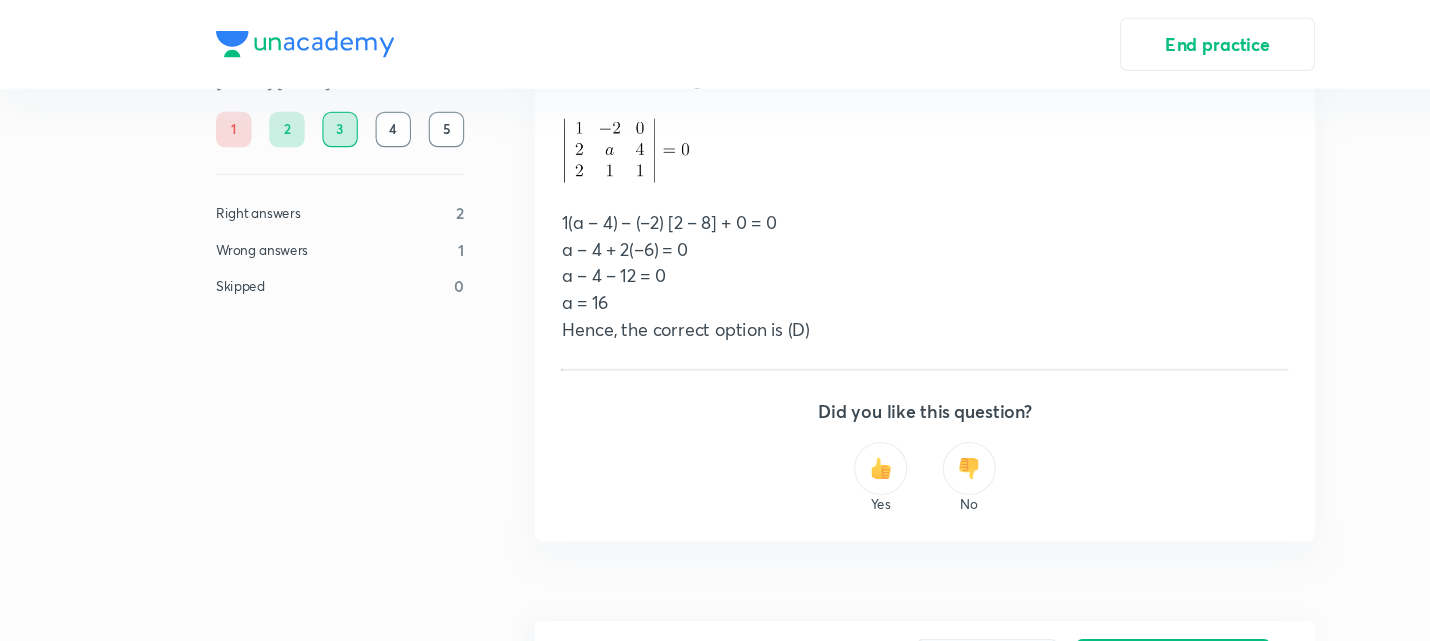 scroll, scrollTop: 777, scrollLeft: 0, axis: vertical 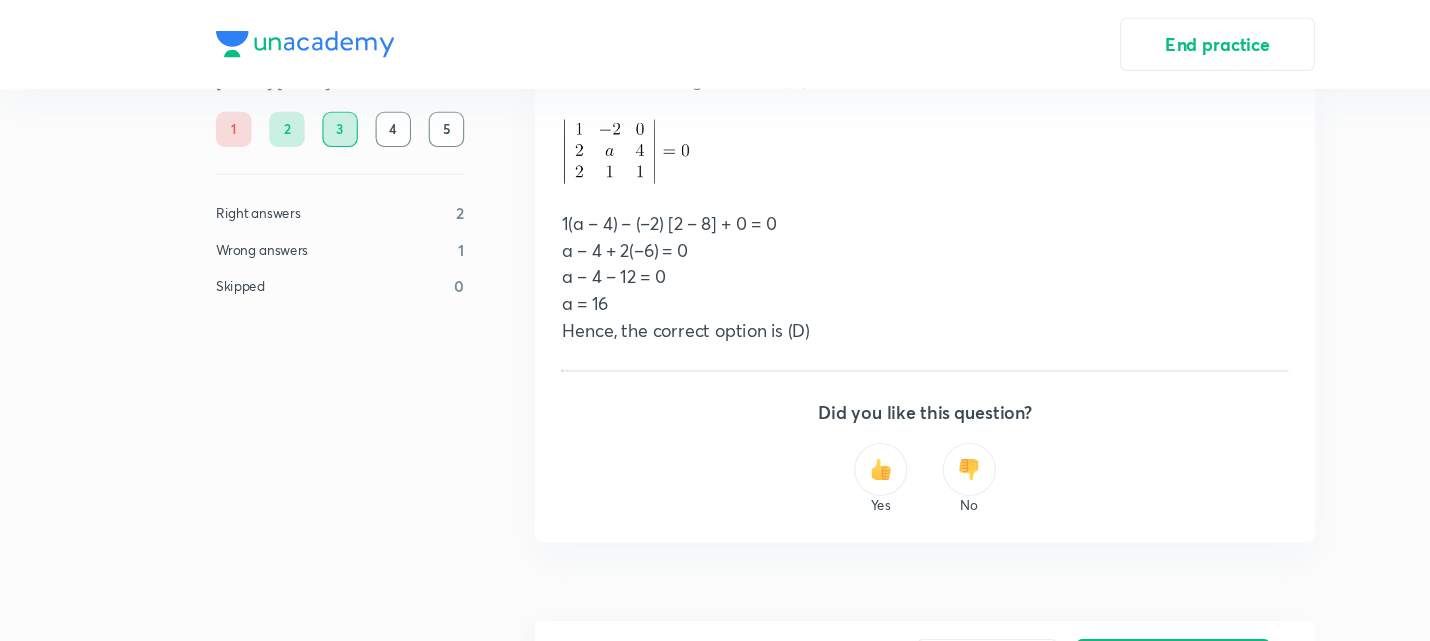 click at bounding box center (795, 424) 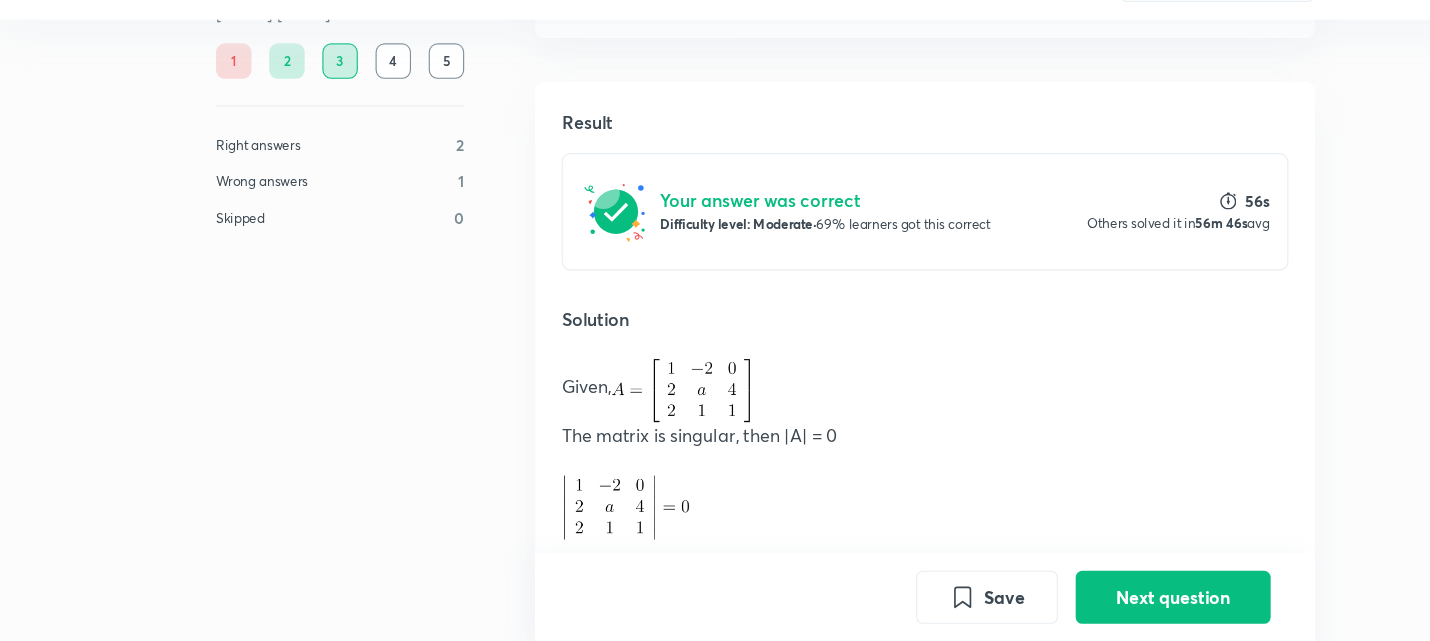 scroll, scrollTop: 499, scrollLeft: 0, axis: vertical 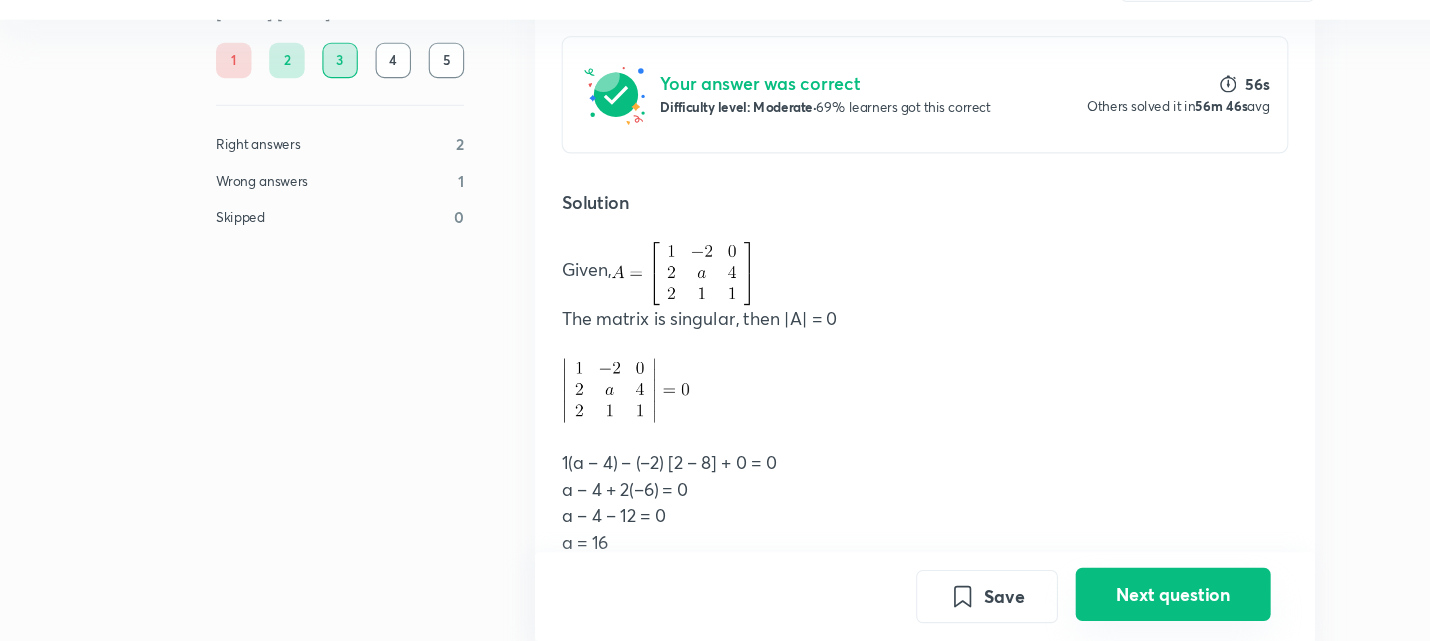 click on "Next question" at bounding box center [1059, 599] 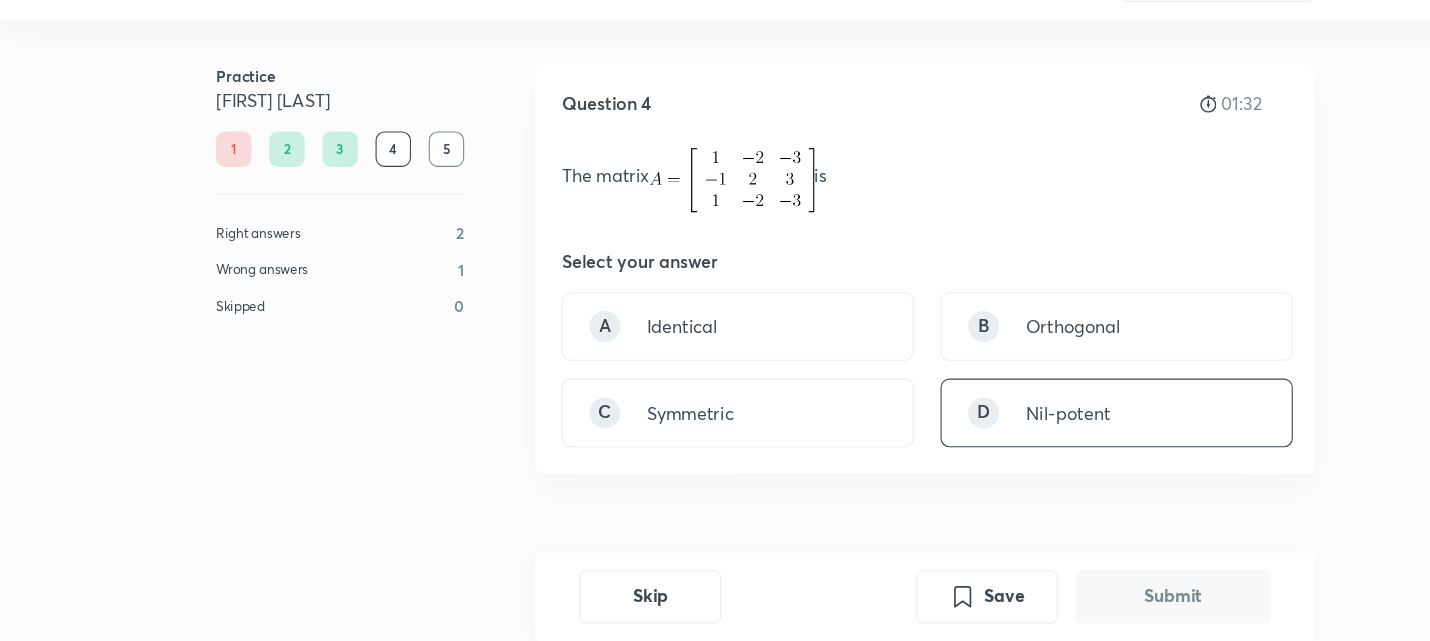 click on "Nil-potent" at bounding box center [964, 435] 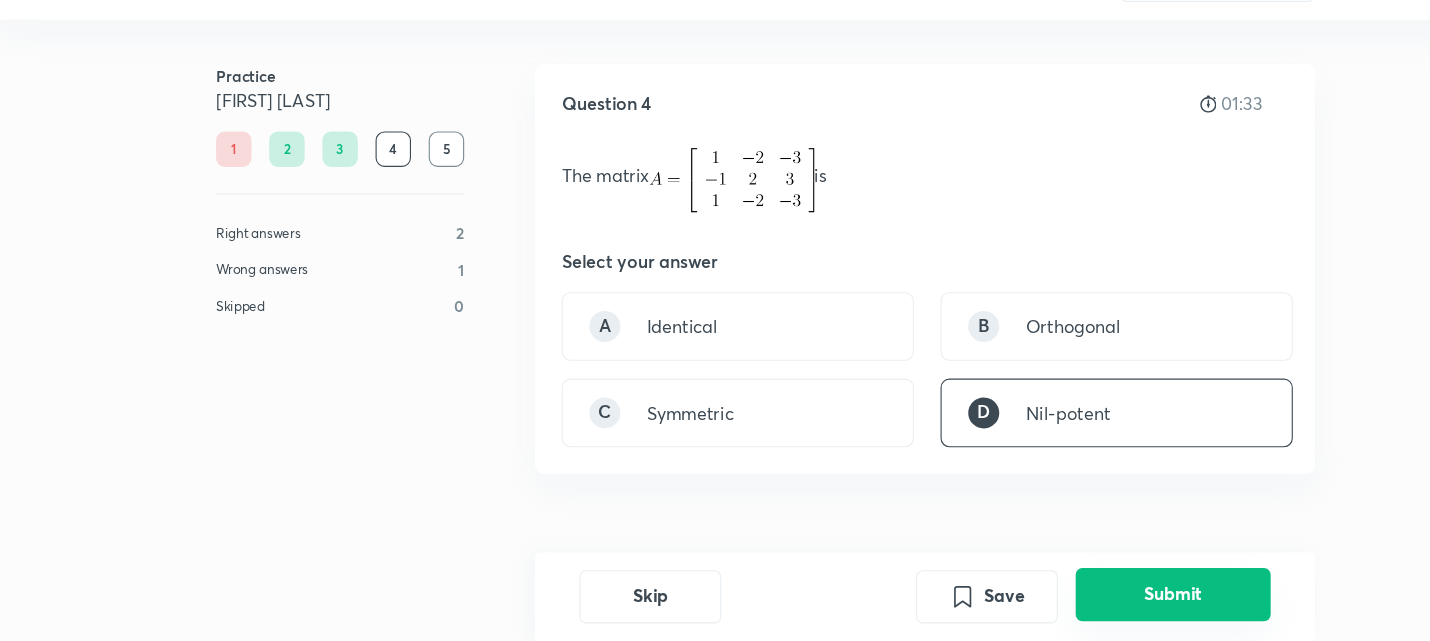 click on "Submit" at bounding box center (1059, 599) 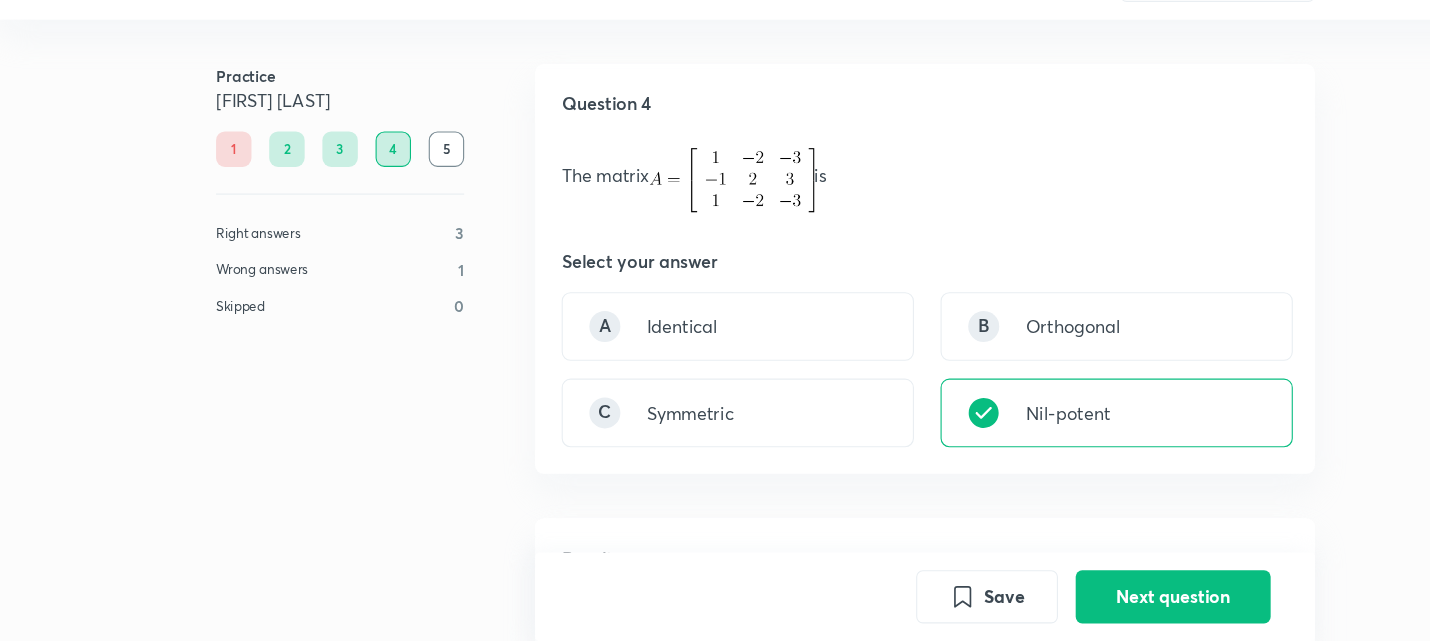 scroll, scrollTop: 467, scrollLeft: 0, axis: vertical 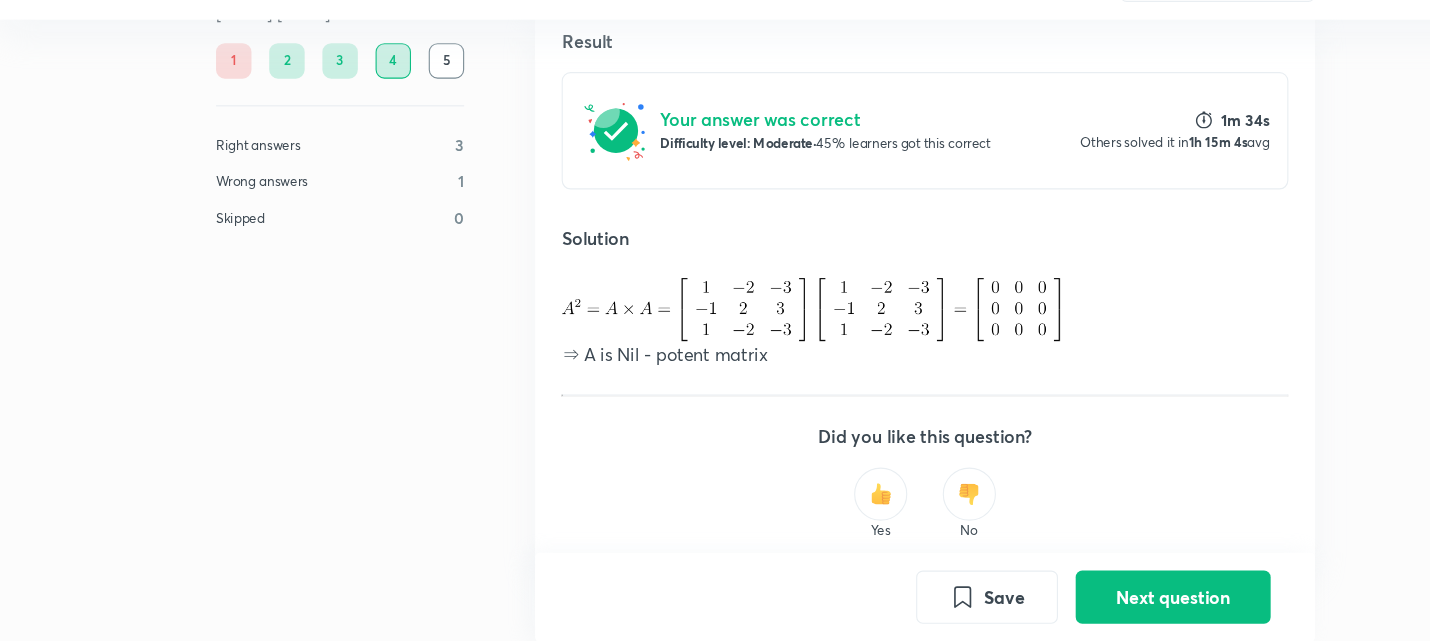 click at bounding box center (795, 508) 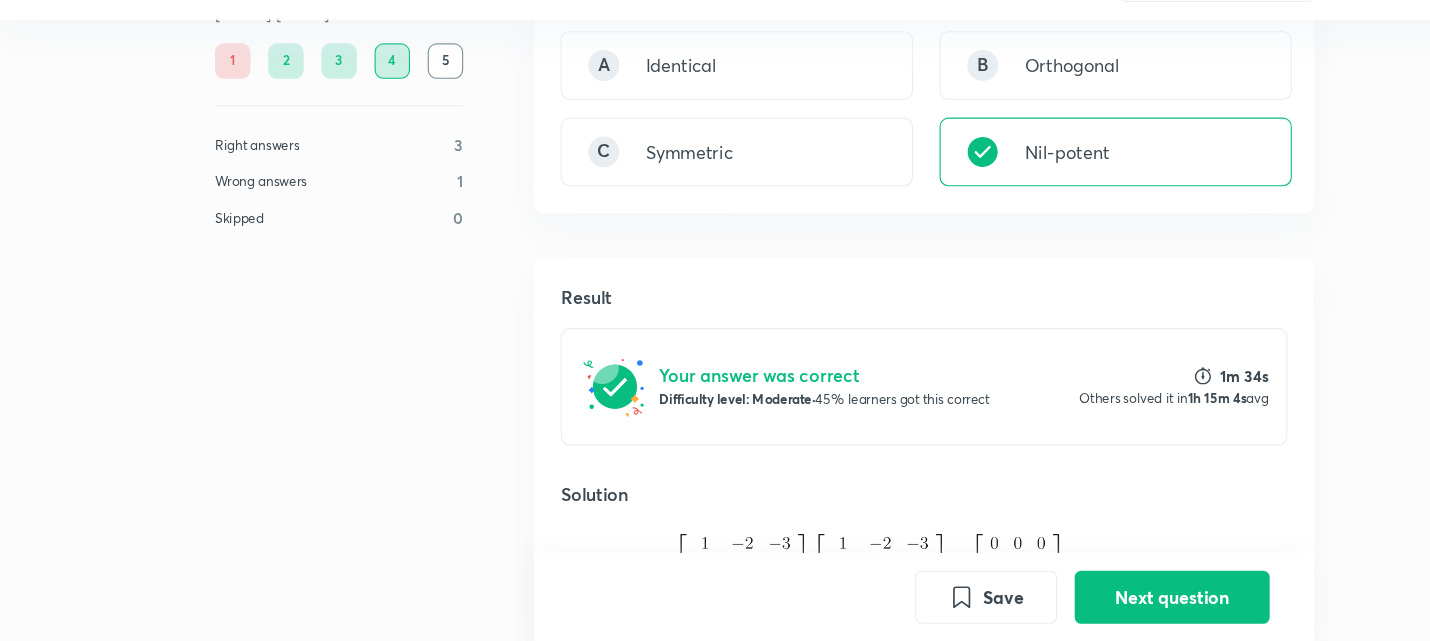 scroll, scrollTop: 237, scrollLeft: 0, axis: vertical 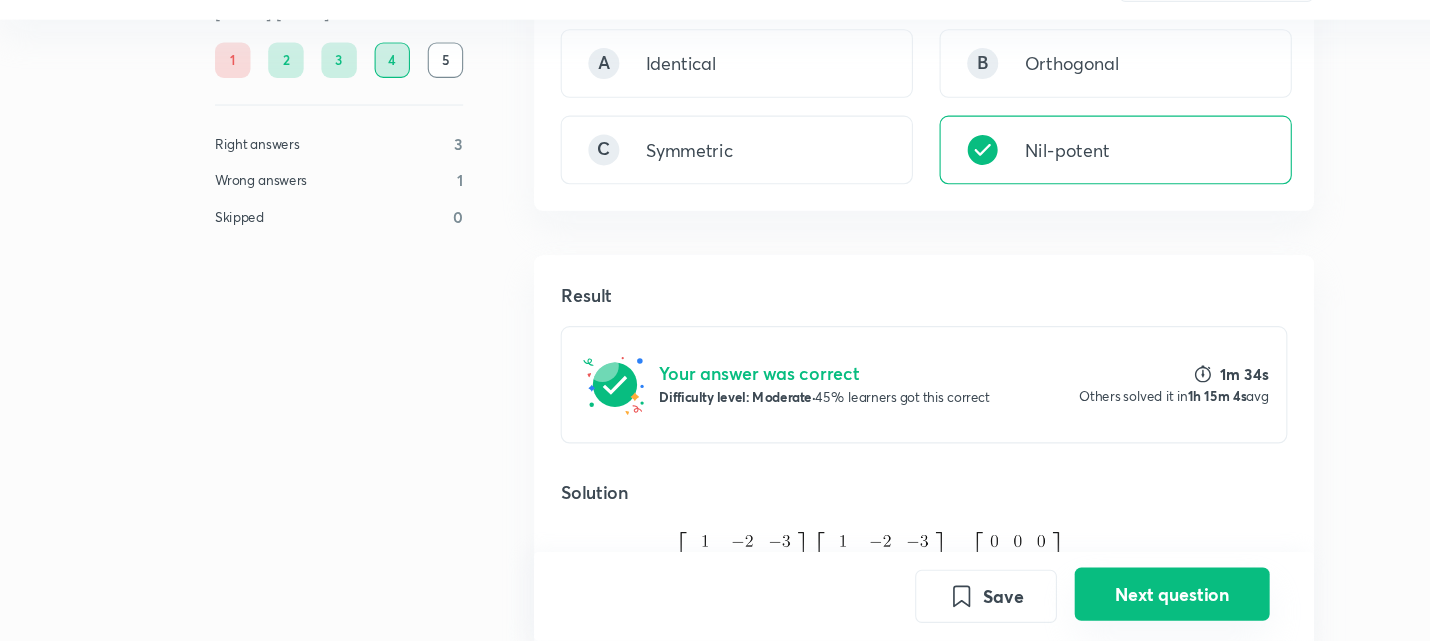 click on "Next question" at bounding box center [1059, 599] 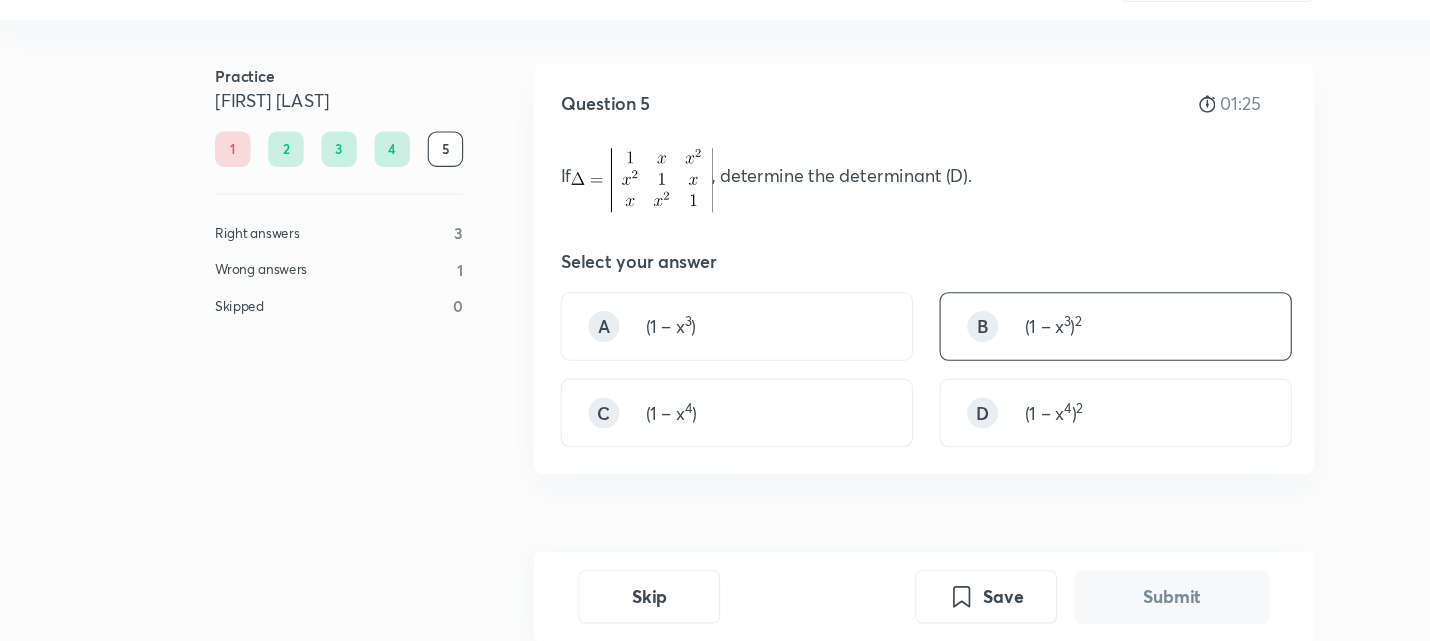click on "2" at bounding box center (974, 352) 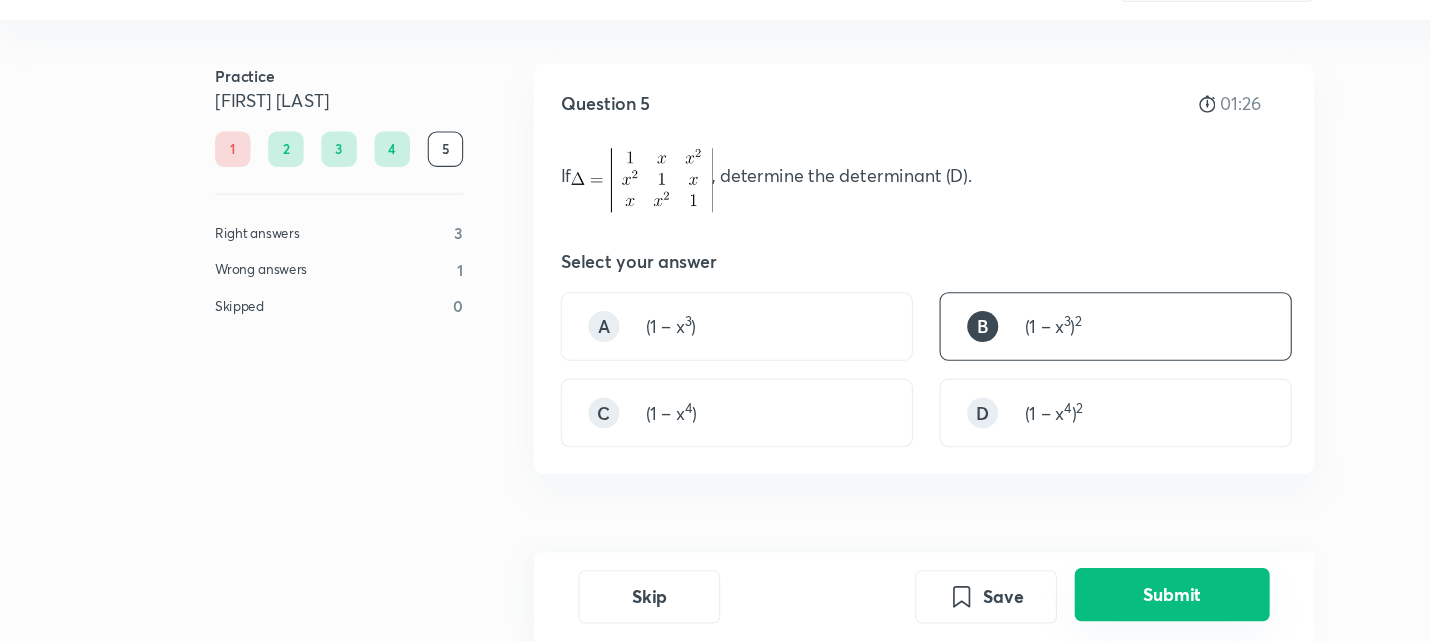 click on "Submit" at bounding box center (1059, 599) 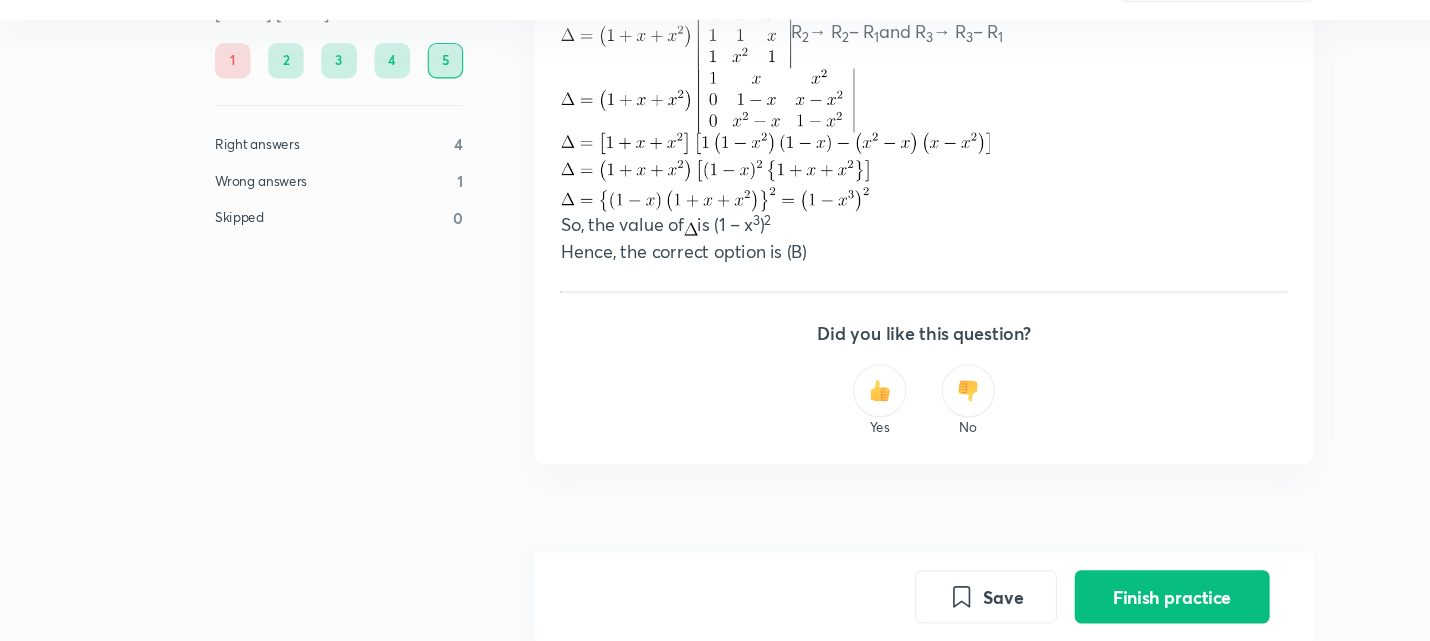 scroll, scrollTop: 853, scrollLeft: 0, axis: vertical 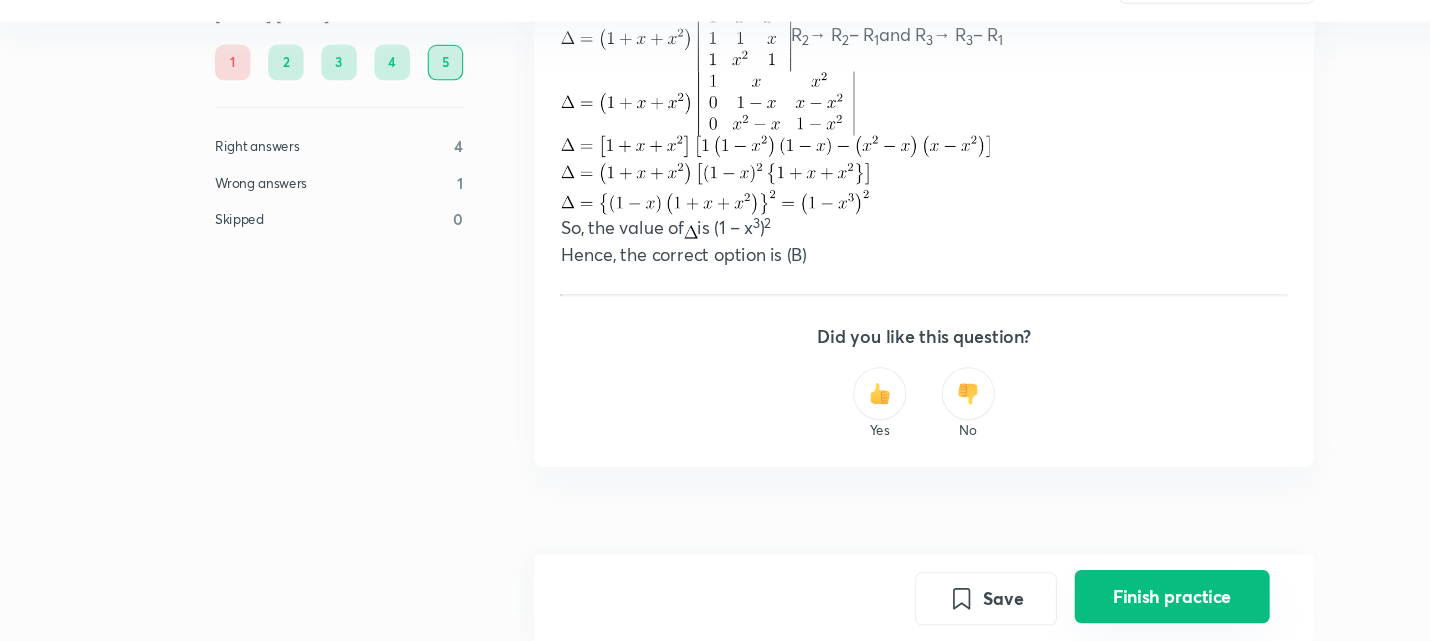 click on "Finish practice" at bounding box center (1059, 599) 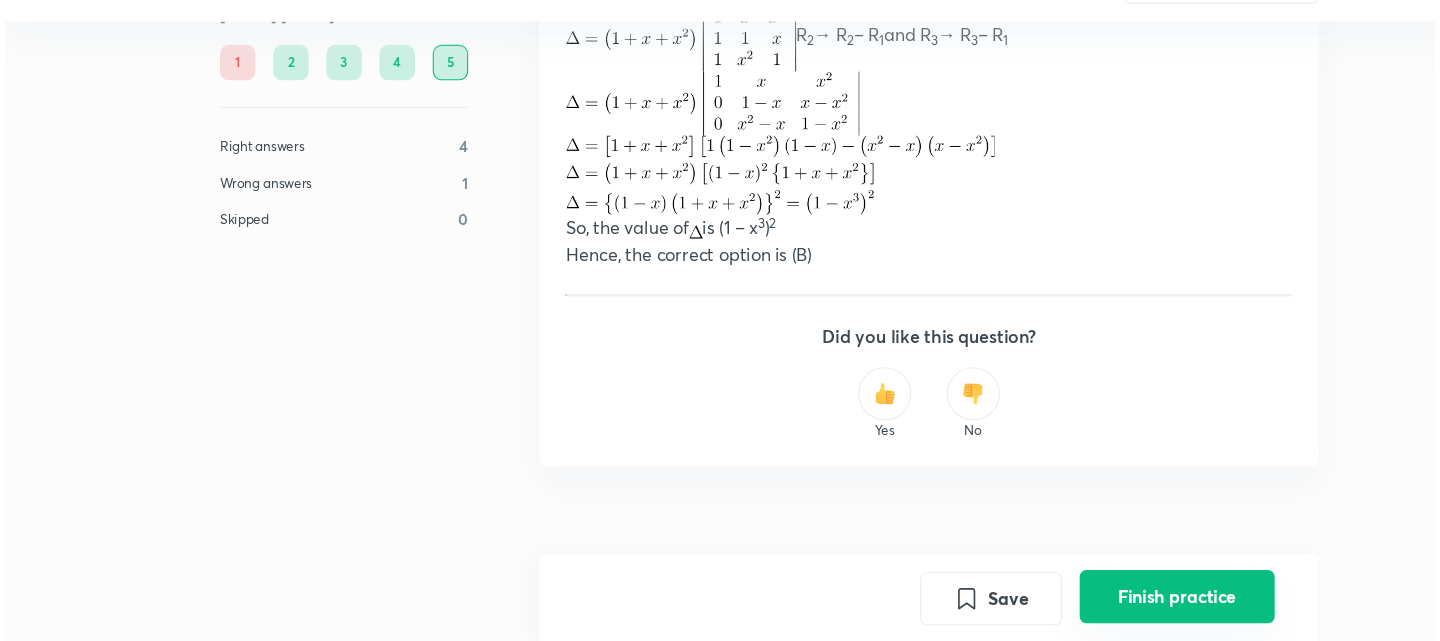 scroll, scrollTop: 853, scrollLeft: 0, axis: vertical 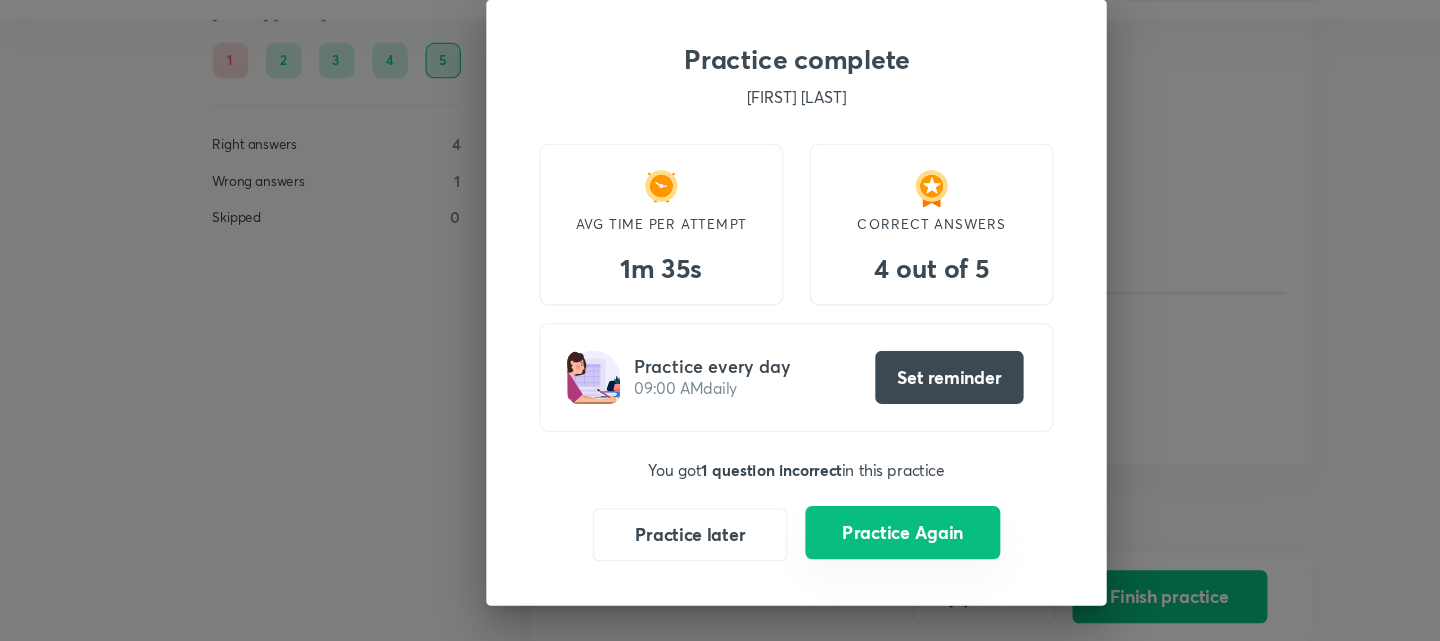 click on "Practice Again" at bounding box center [816, 543] 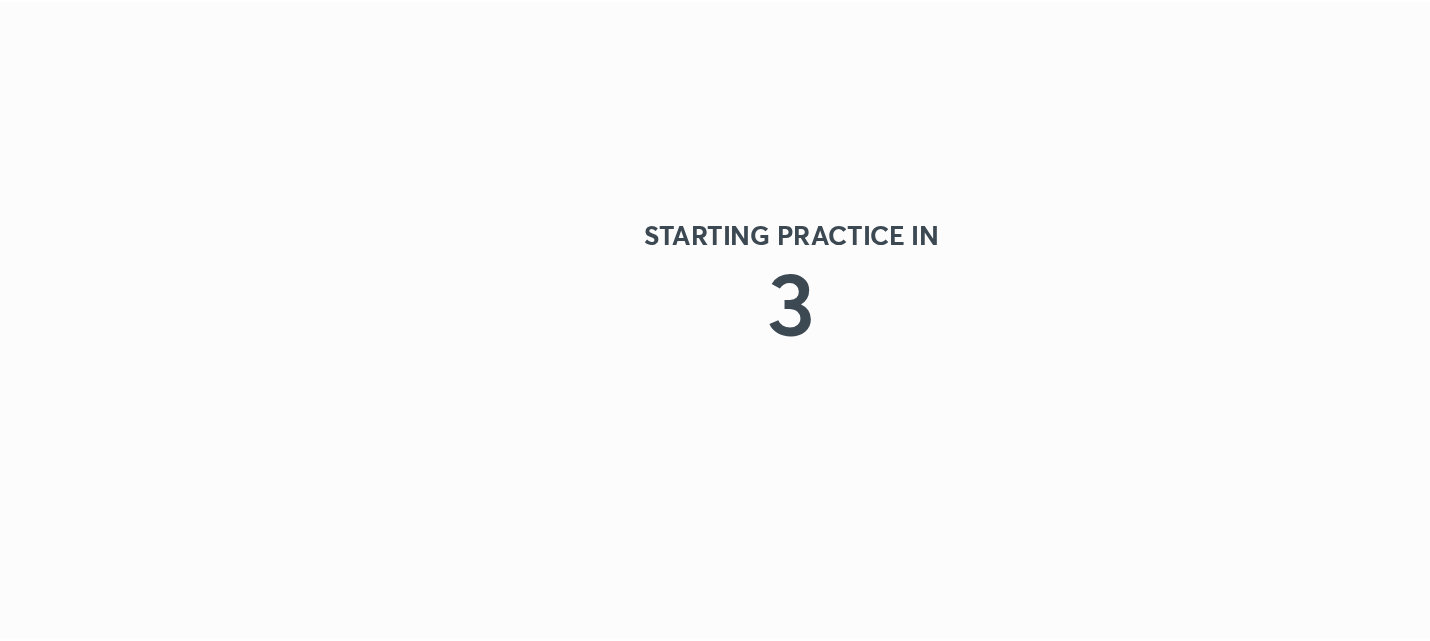 scroll, scrollTop: 0, scrollLeft: 0, axis: both 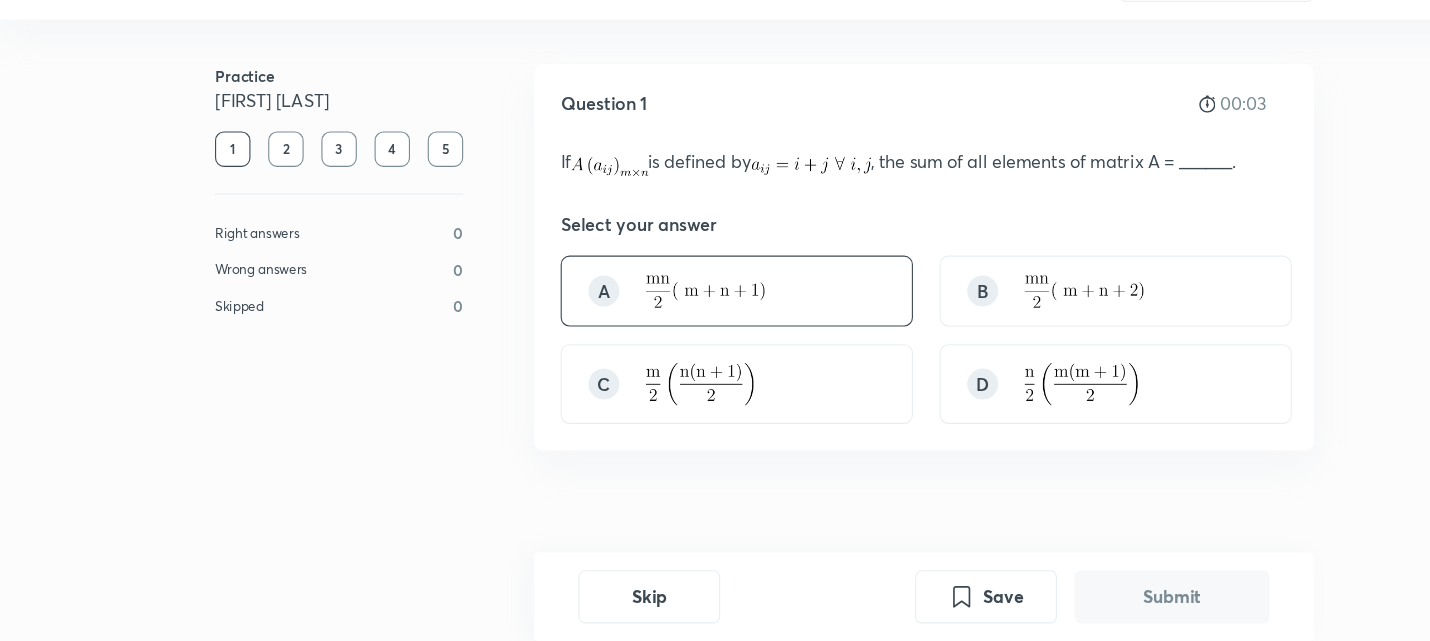 click on "A" at bounding box center (666, 325) 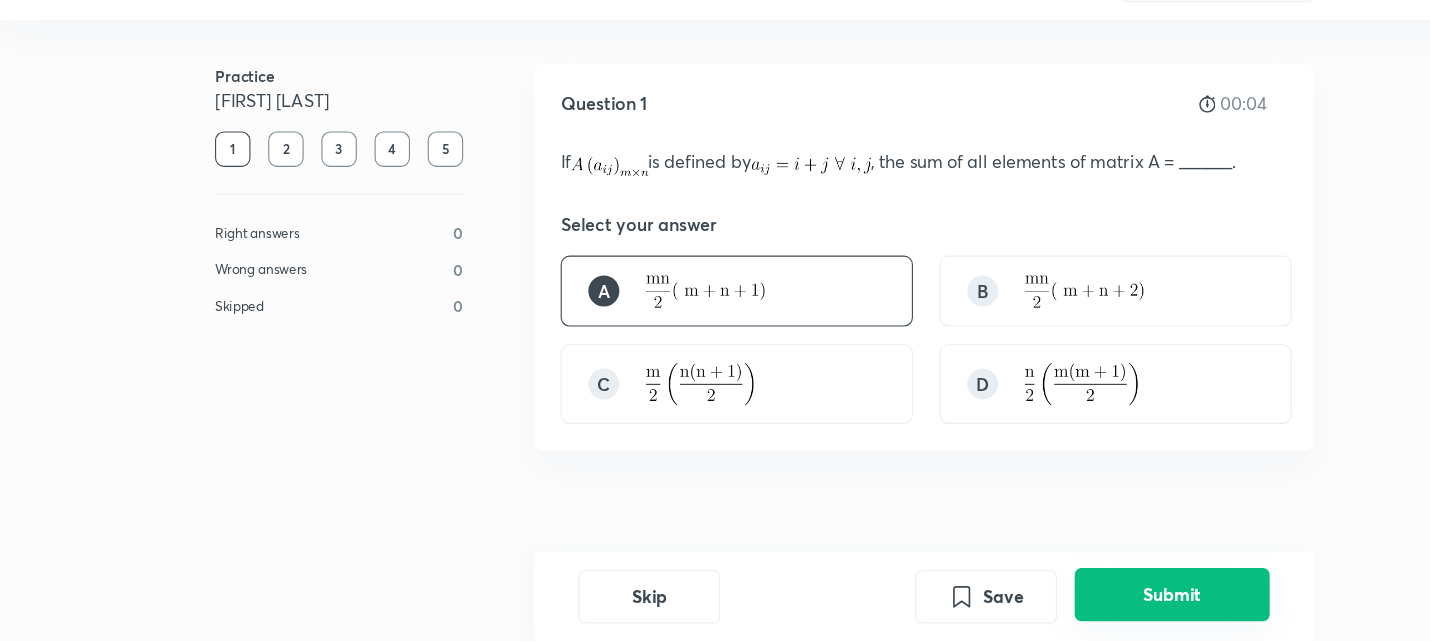 click on "Submit" at bounding box center (1059, 599) 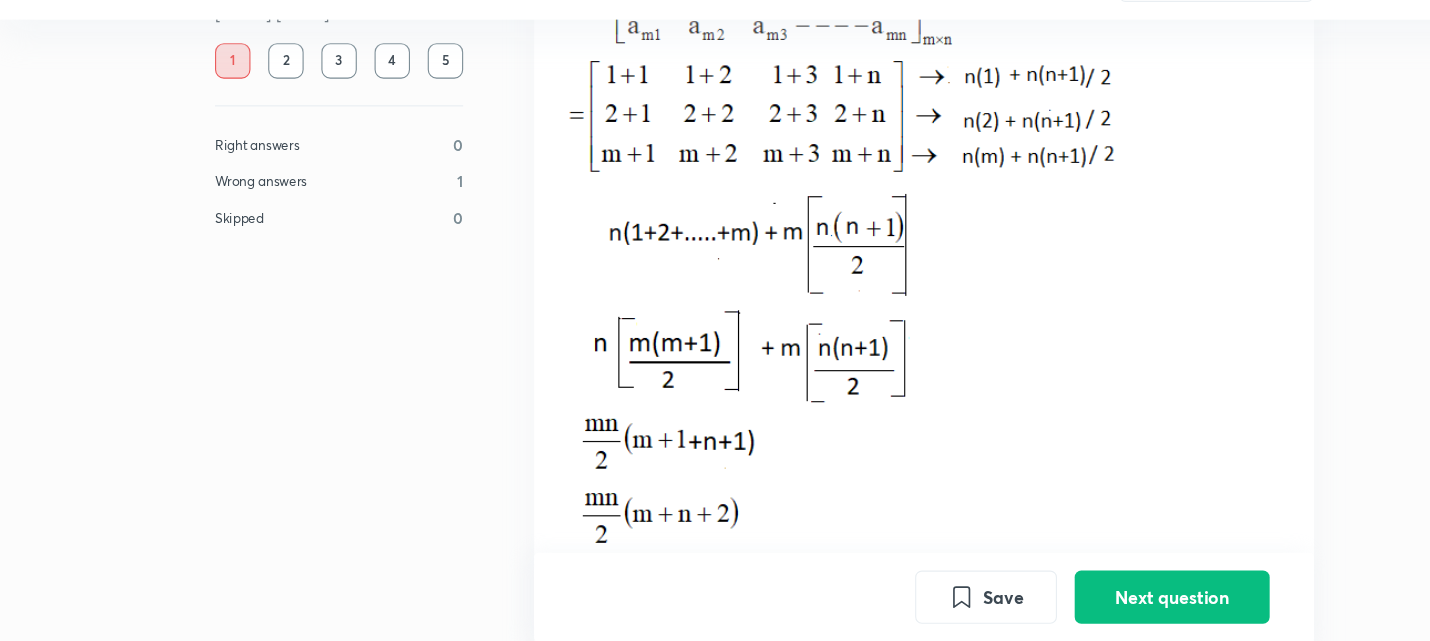 scroll, scrollTop: 765, scrollLeft: 0, axis: vertical 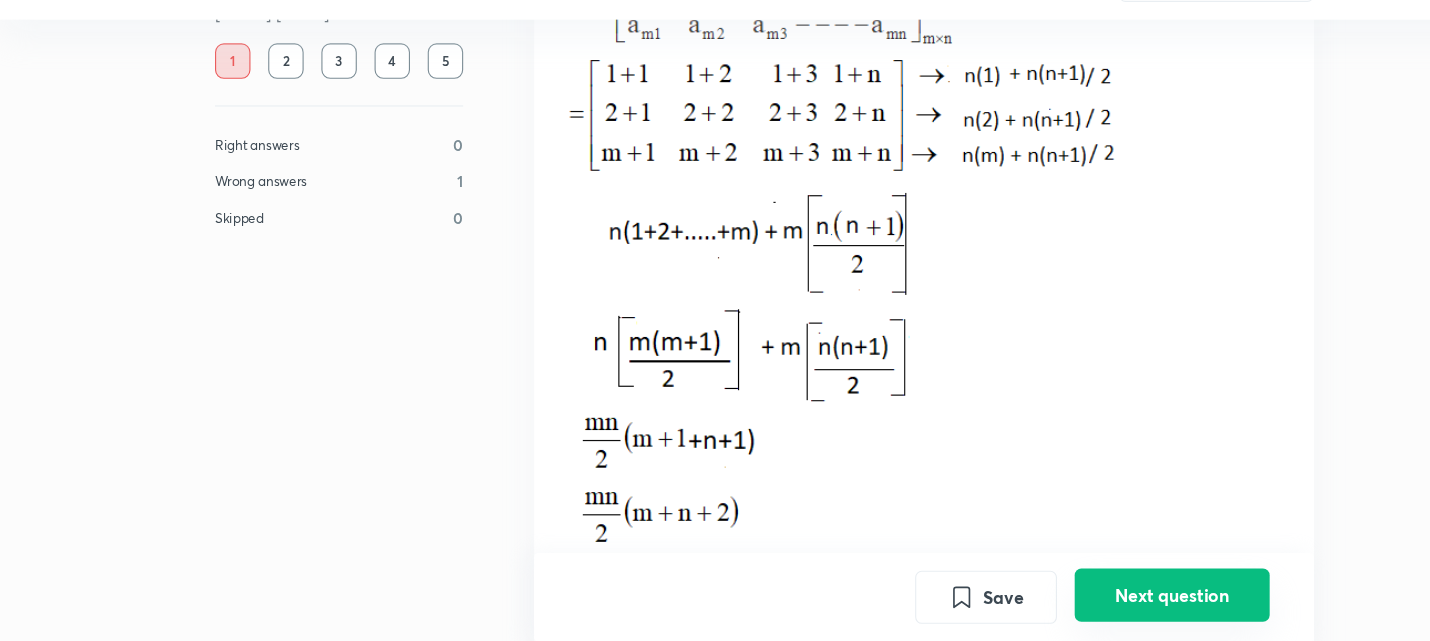 click on "Next question" at bounding box center (1059, 599) 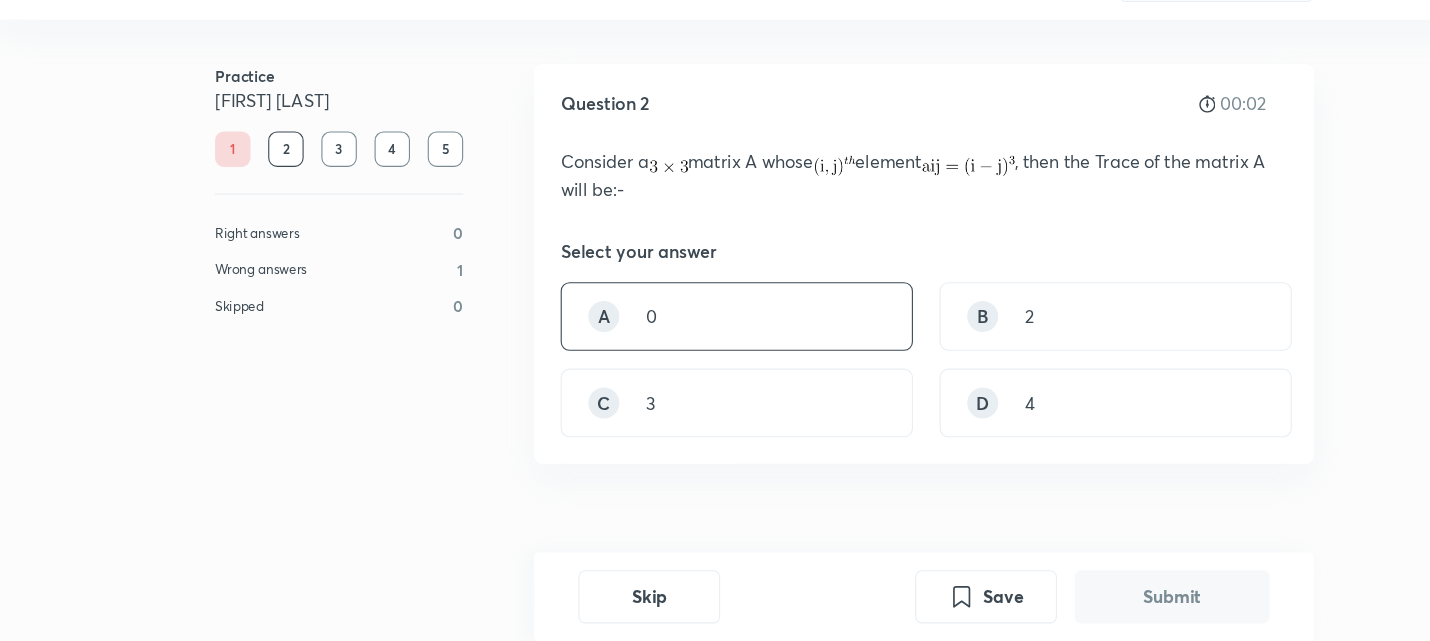 click on "A 0" at bounding box center [666, 348] 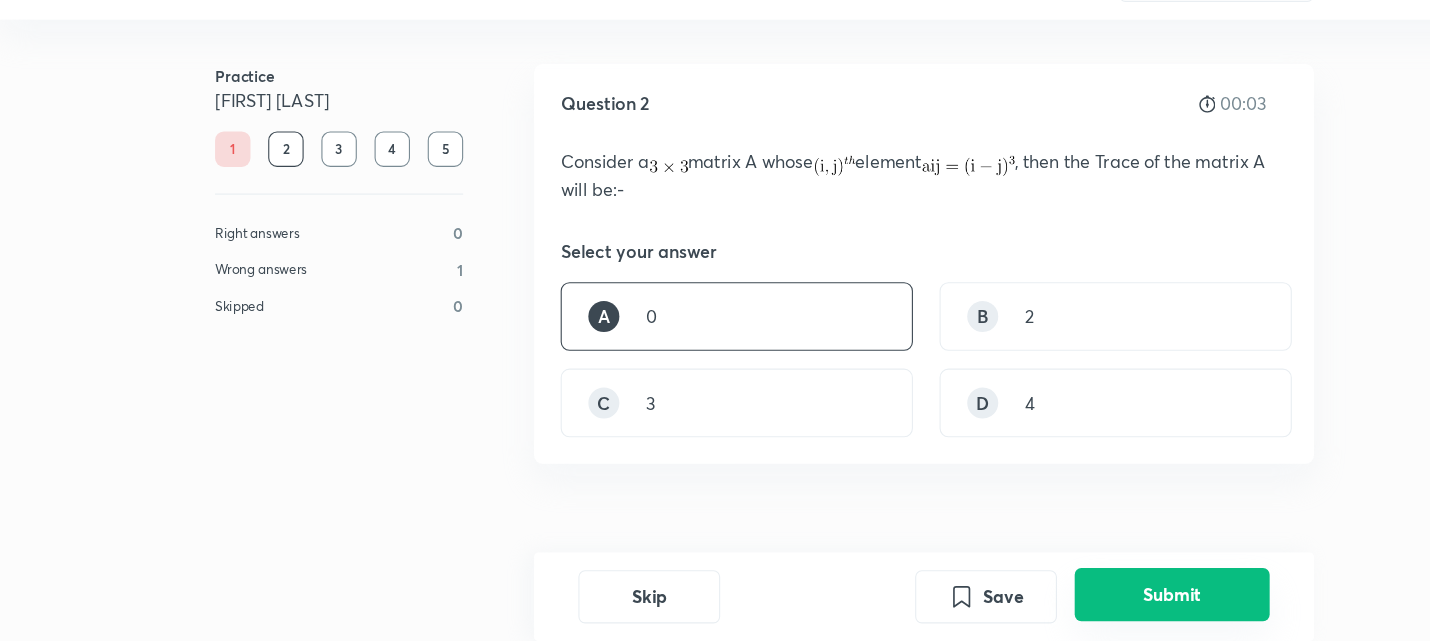 click on "Submit" at bounding box center (1059, 599) 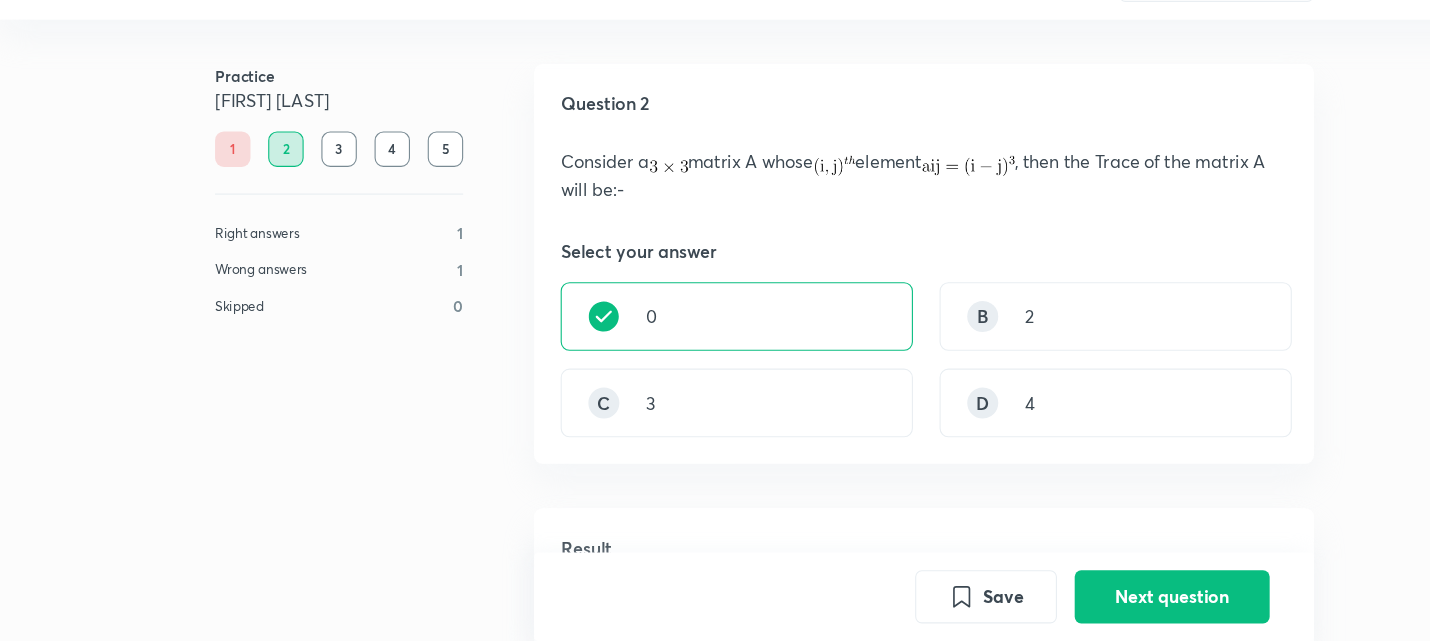scroll, scrollTop: 459, scrollLeft: 0, axis: vertical 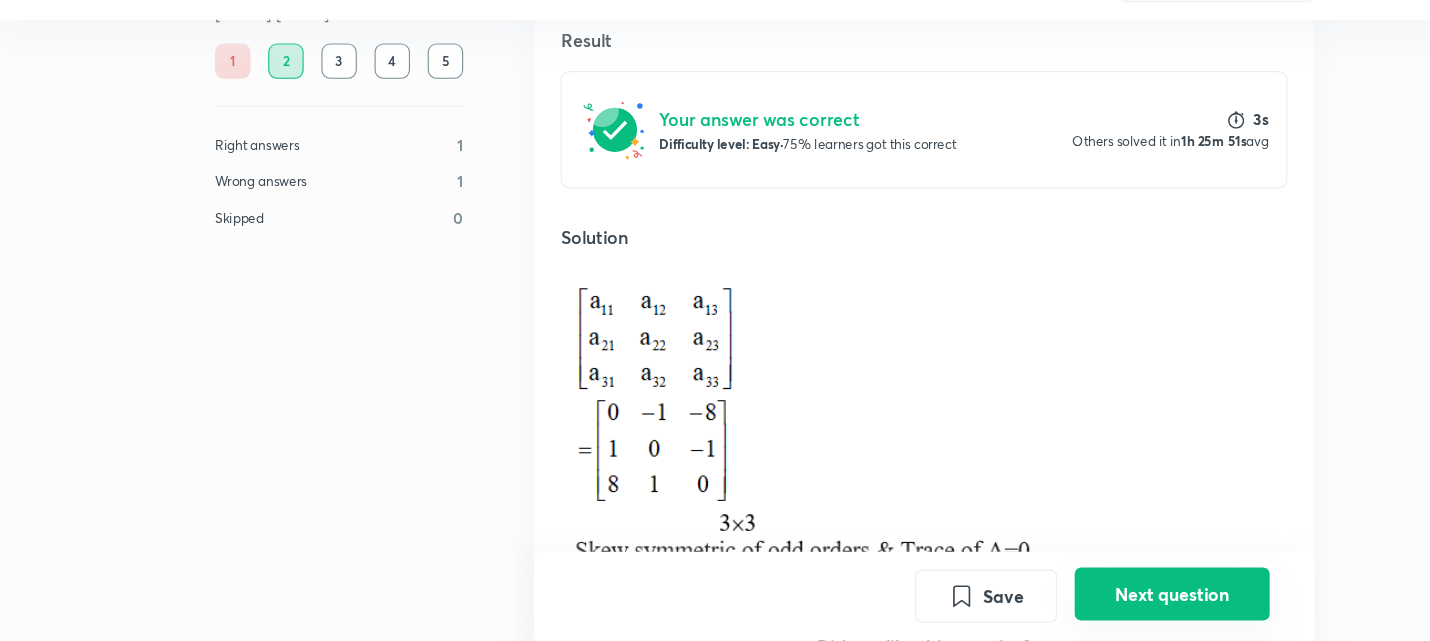 click on "Next question" at bounding box center (1059, 599) 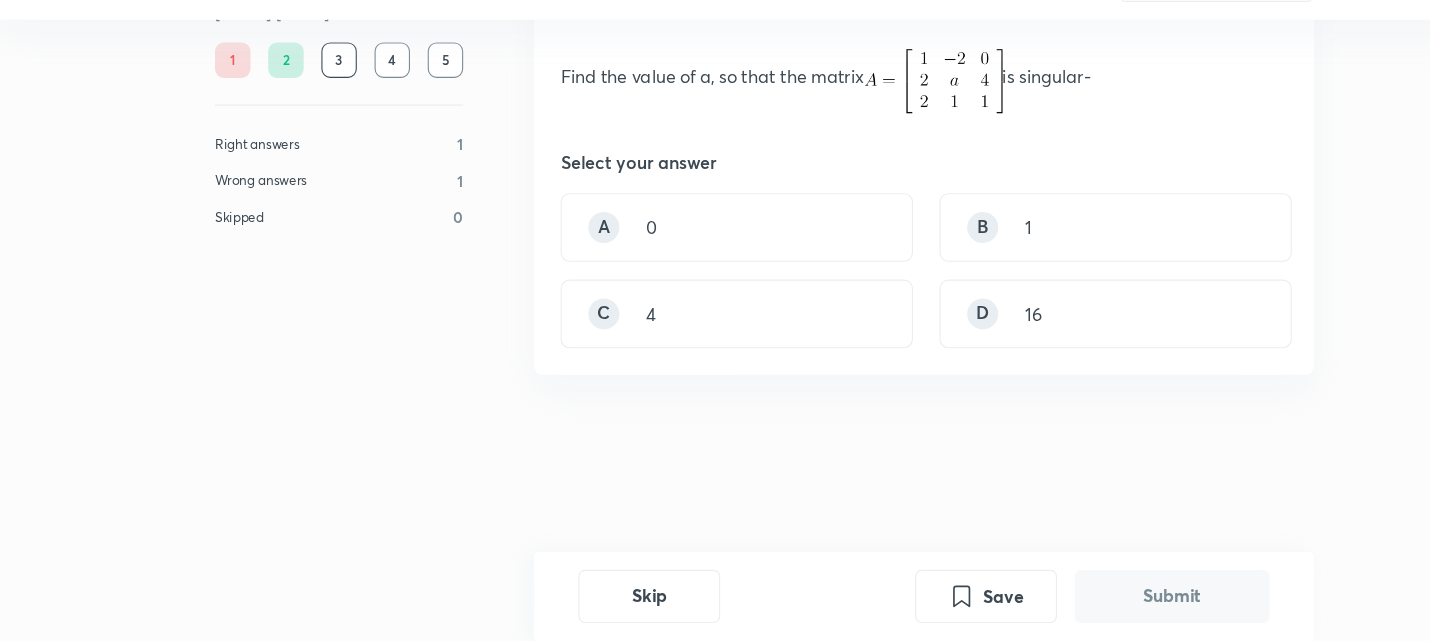 scroll, scrollTop: 0, scrollLeft: 0, axis: both 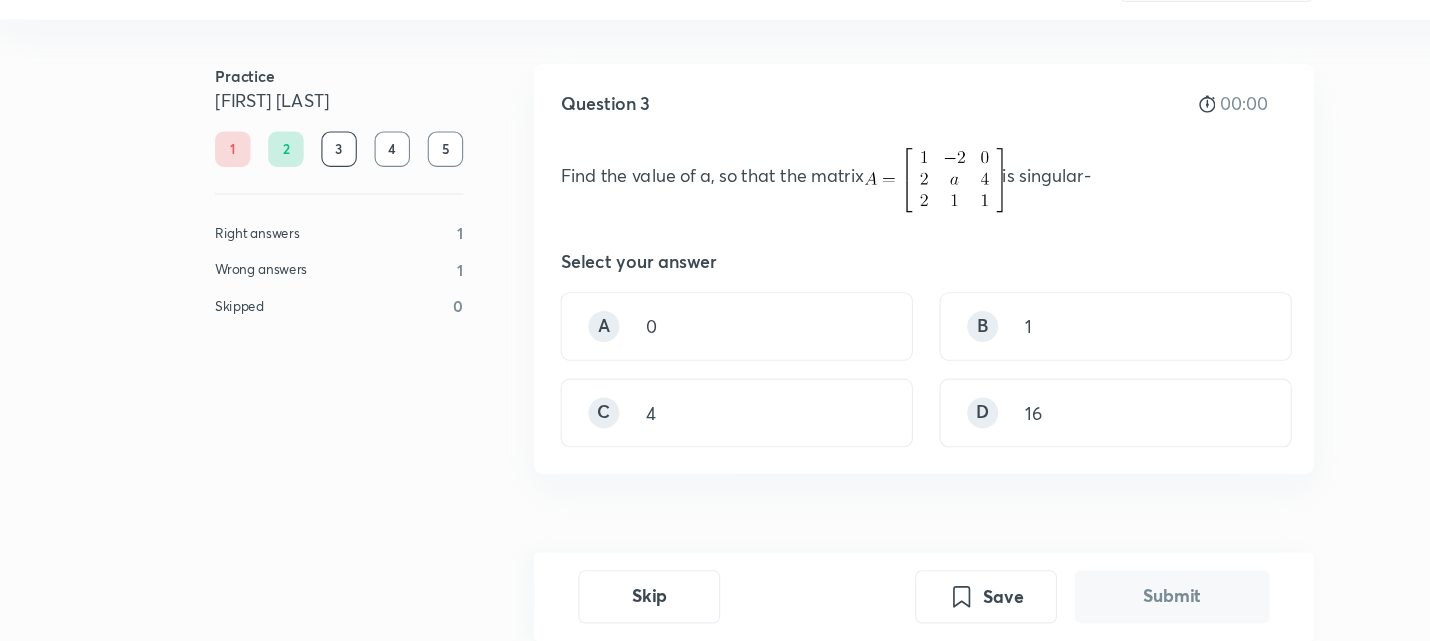 click on "Submit" at bounding box center (1059, 601) 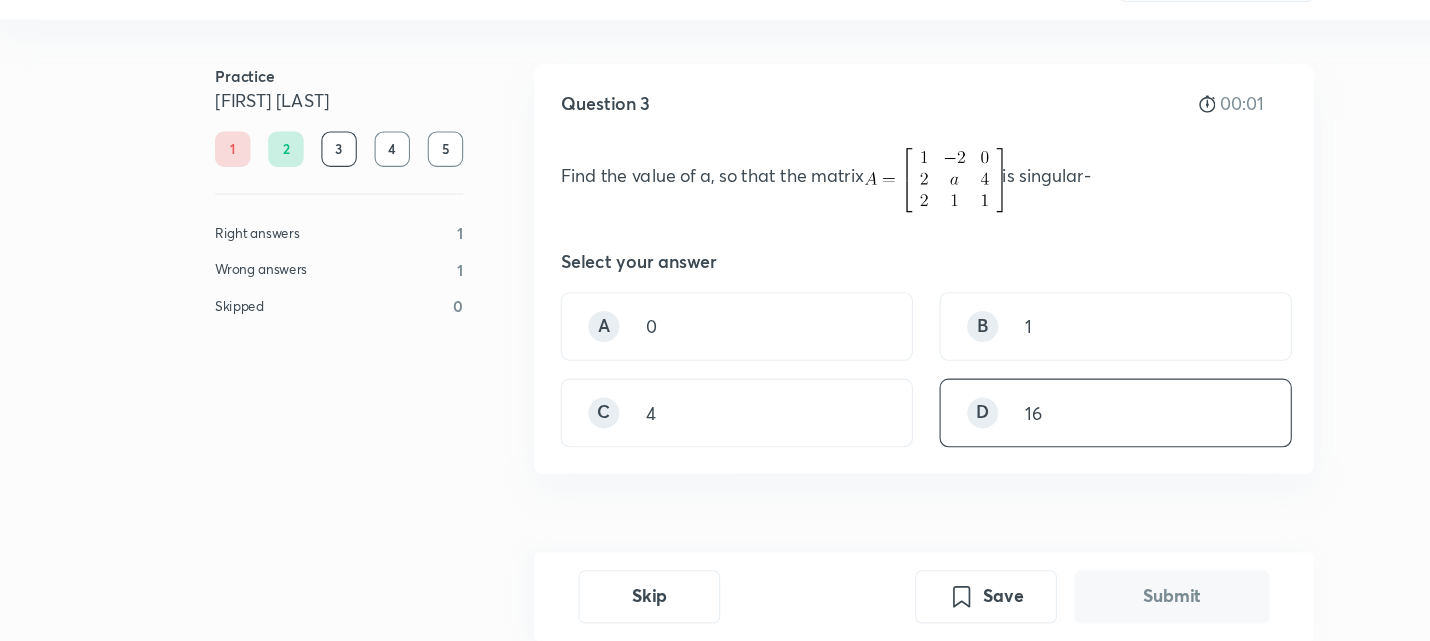 click on "D 16" at bounding box center [1008, 435] 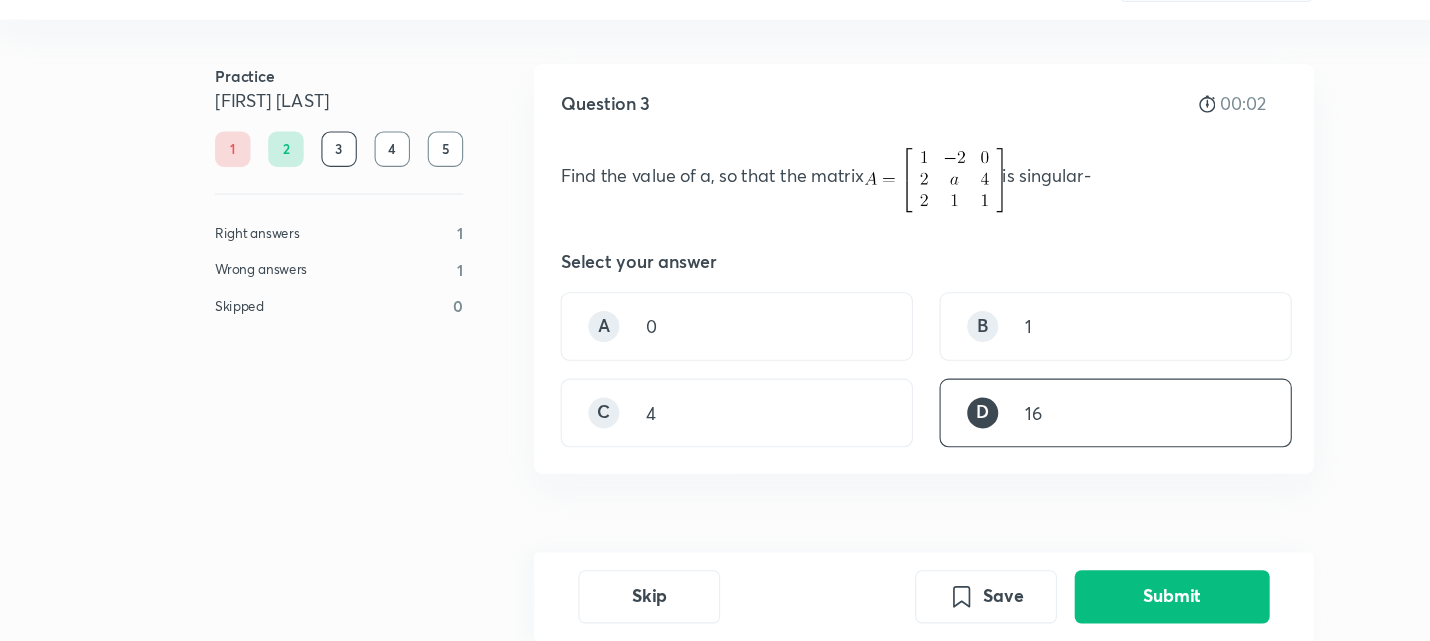 click on "Skip Save Submit" at bounding box center [835, 601] 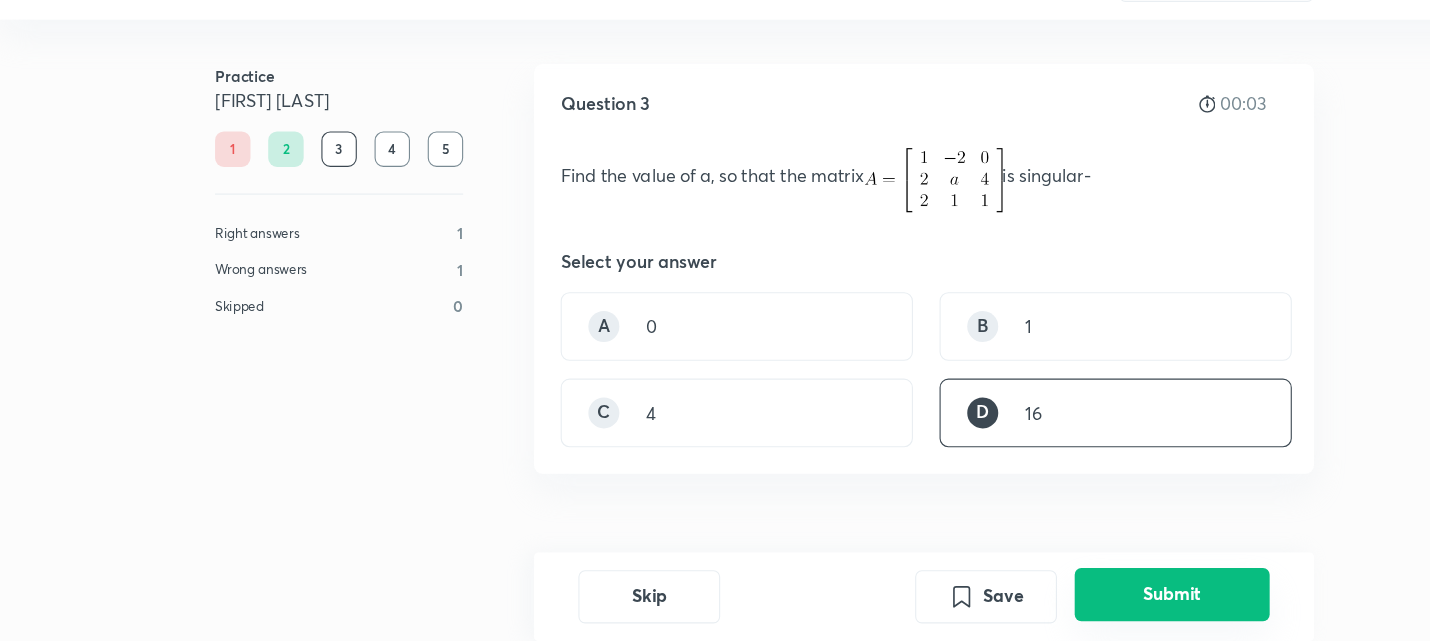 click on "Submit" at bounding box center [1059, 599] 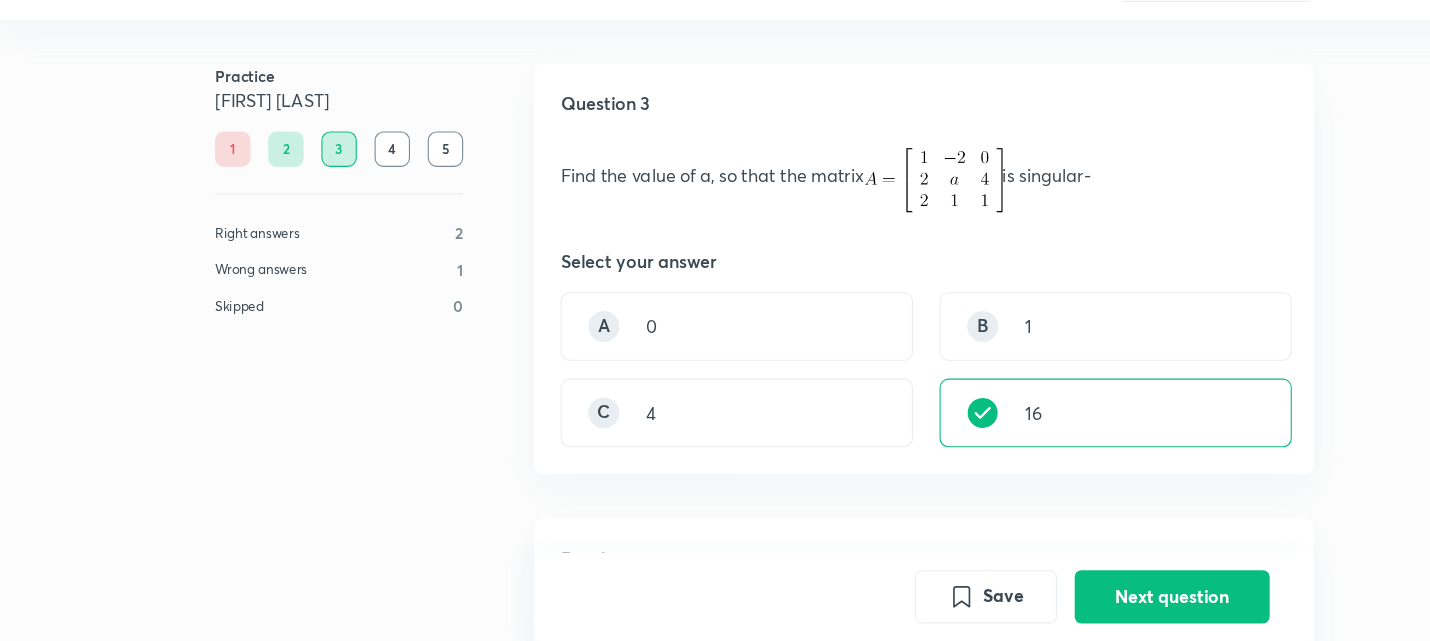 scroll, scrollTop: 467, scrollLeft: 0, axis: vertical 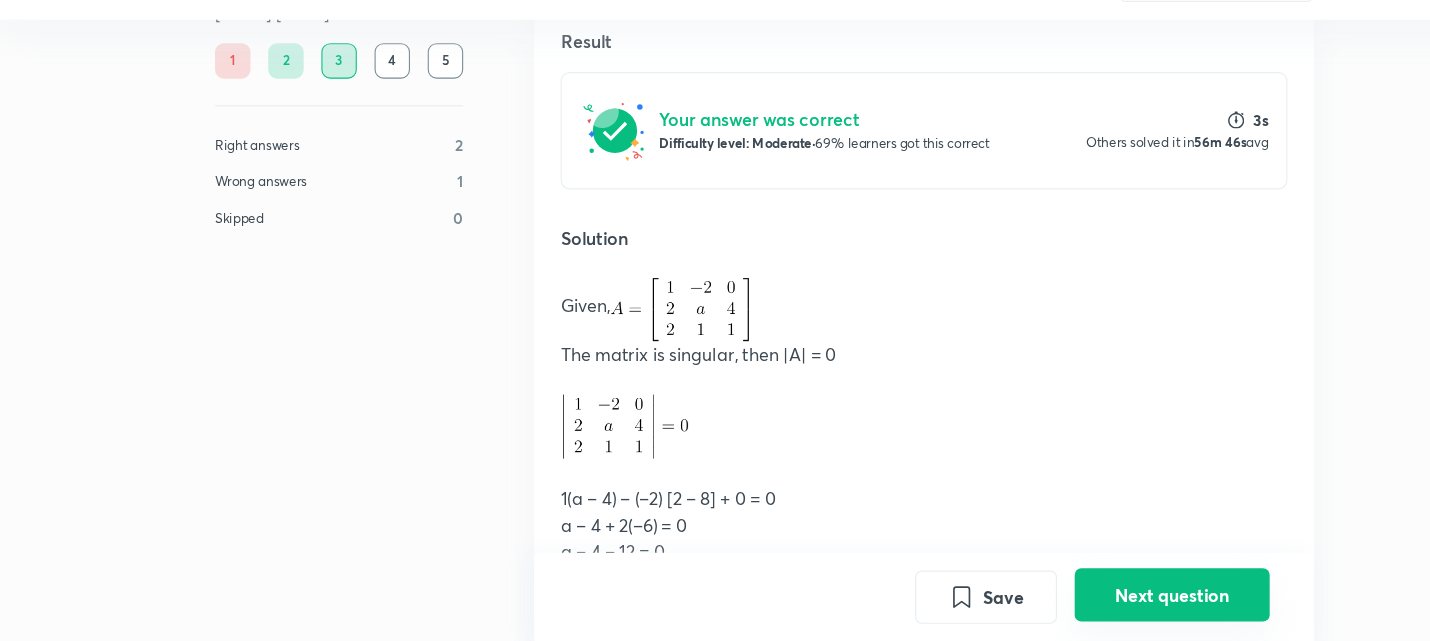 click on "Next question" at bounding box center (1059, 599) 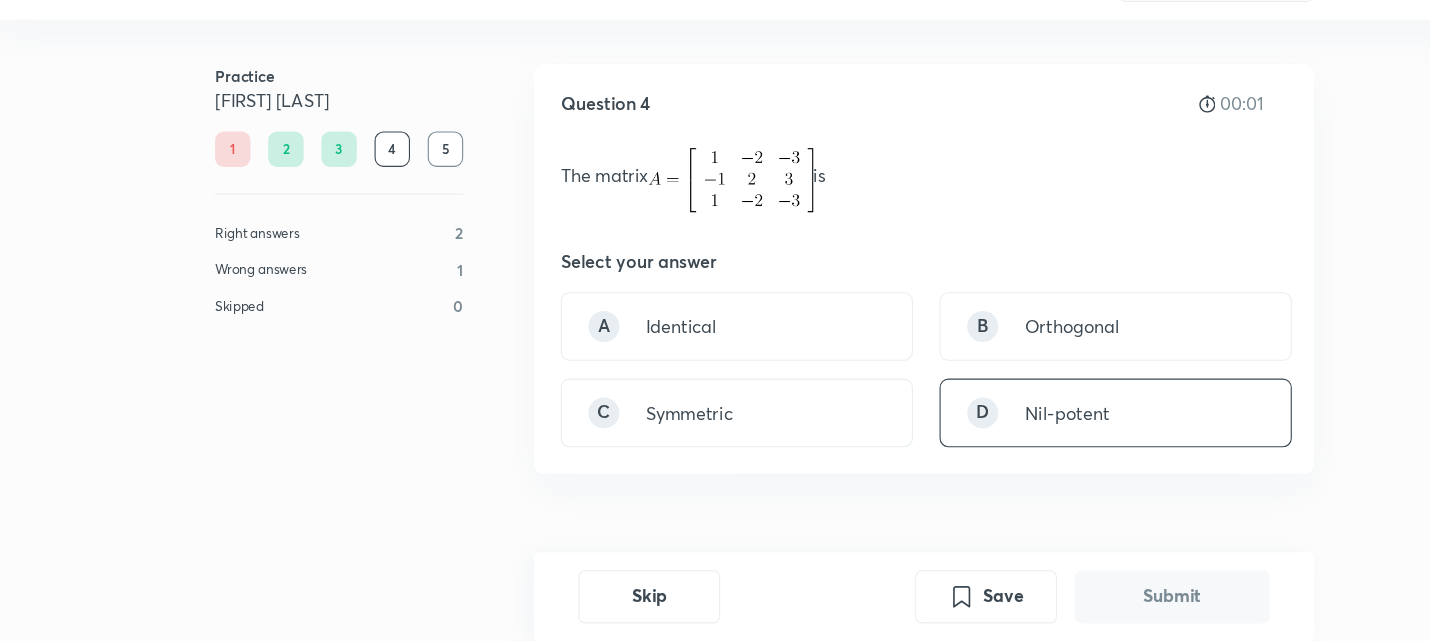 click on "Nil-potent" at bounding box center [964, 435] 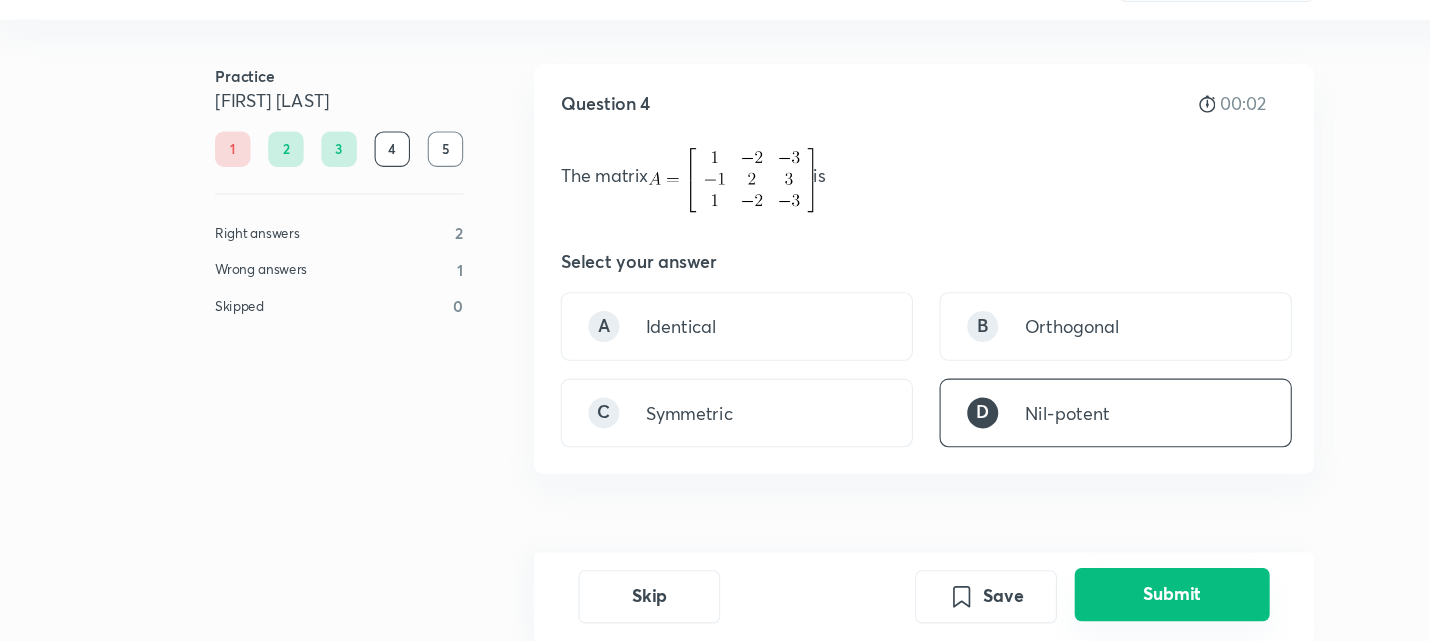 click on "Submit" at bounding box center (1059, 599) 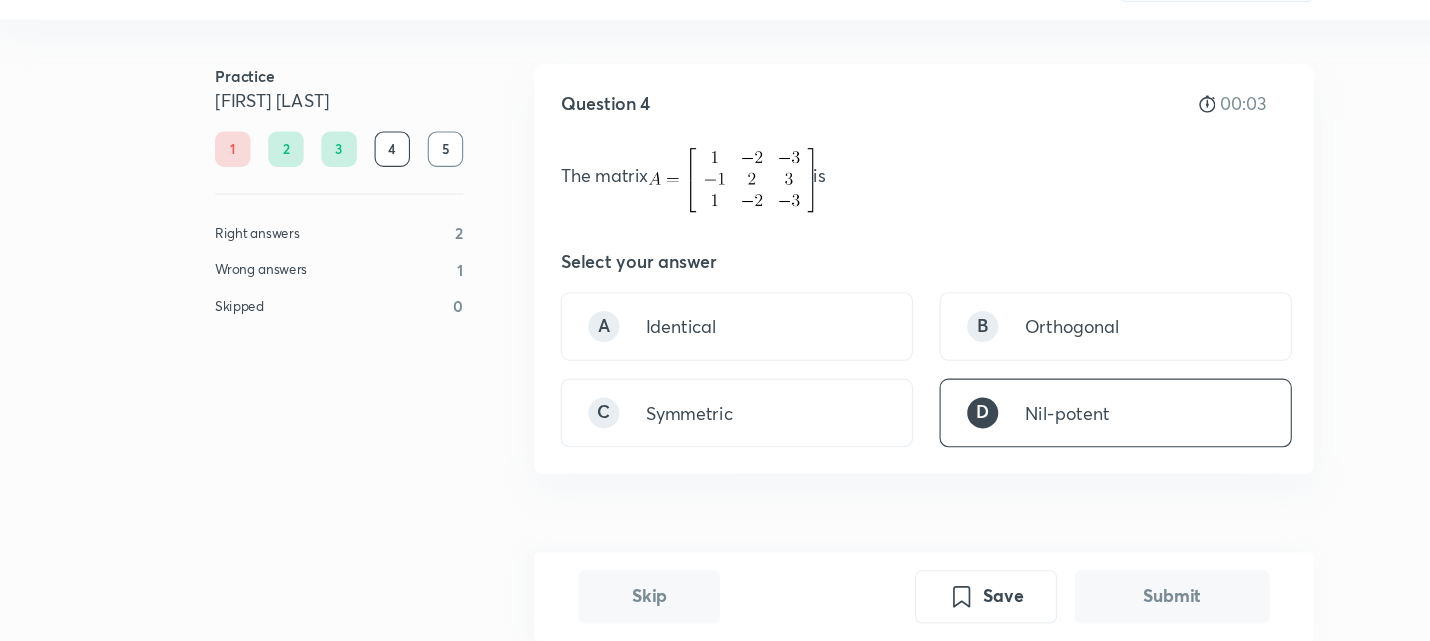 scroll, scrollTop: 467, scrollLeft: 0, axis: vertical 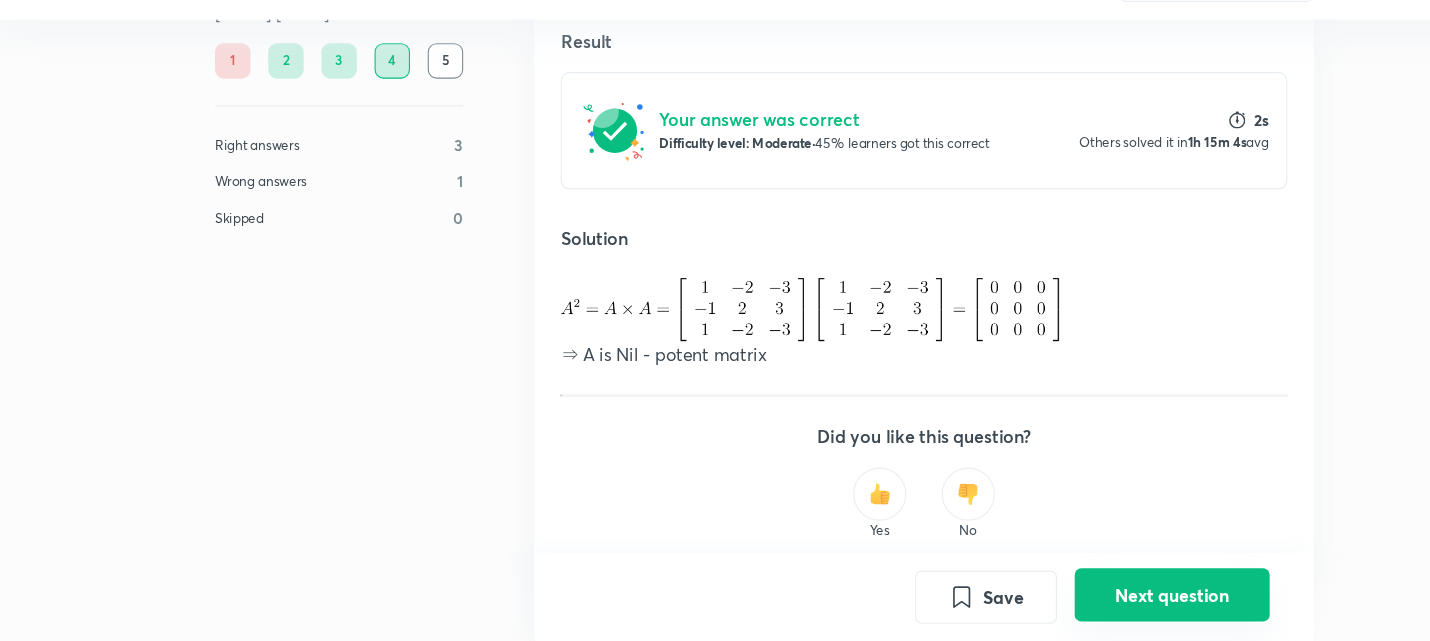 click on "Next question" at bounding box center (1059, 599) 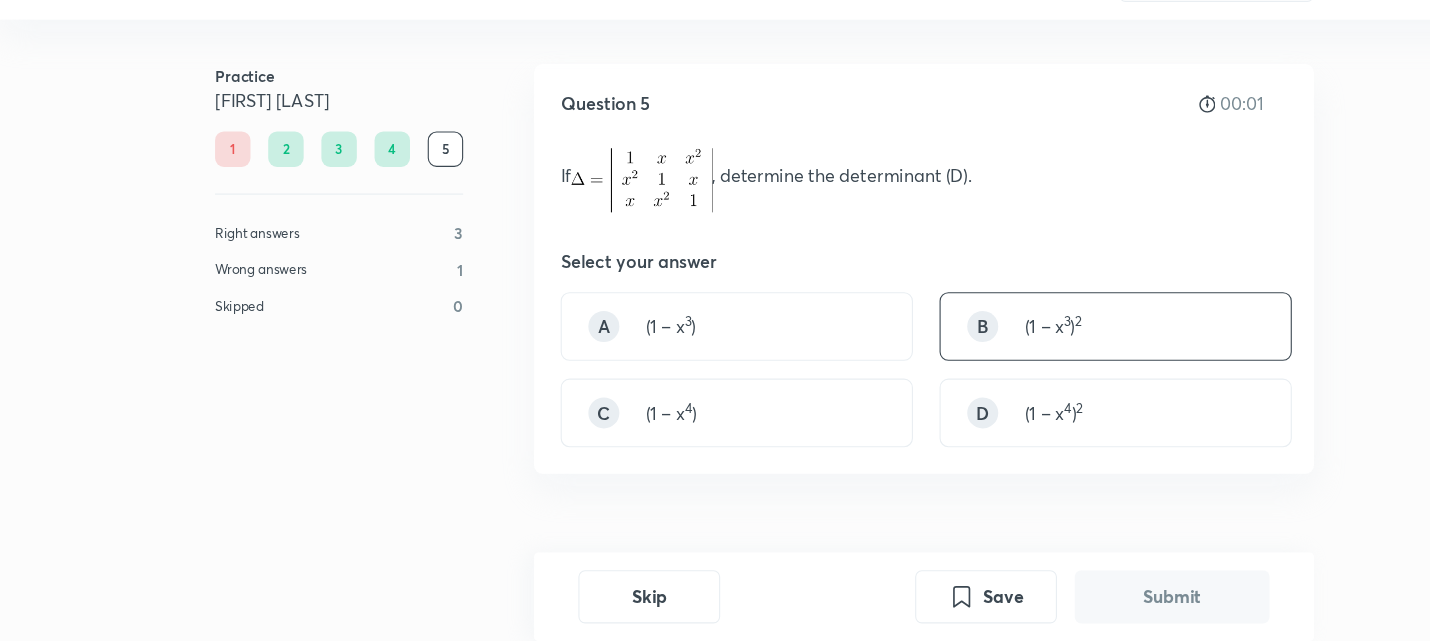 click on "B (1 – x 3 ) 2" at bounding box center [1008, 357] 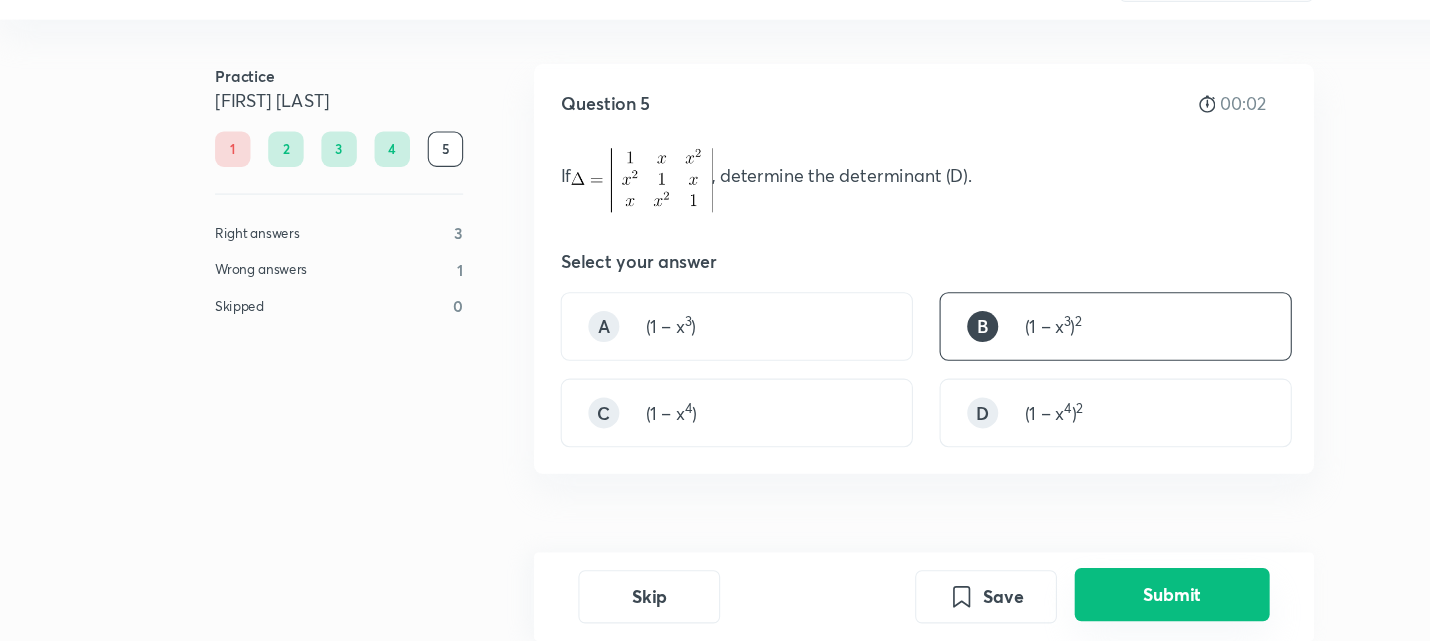 click on "Submit" at bounding box center (1059, 599) 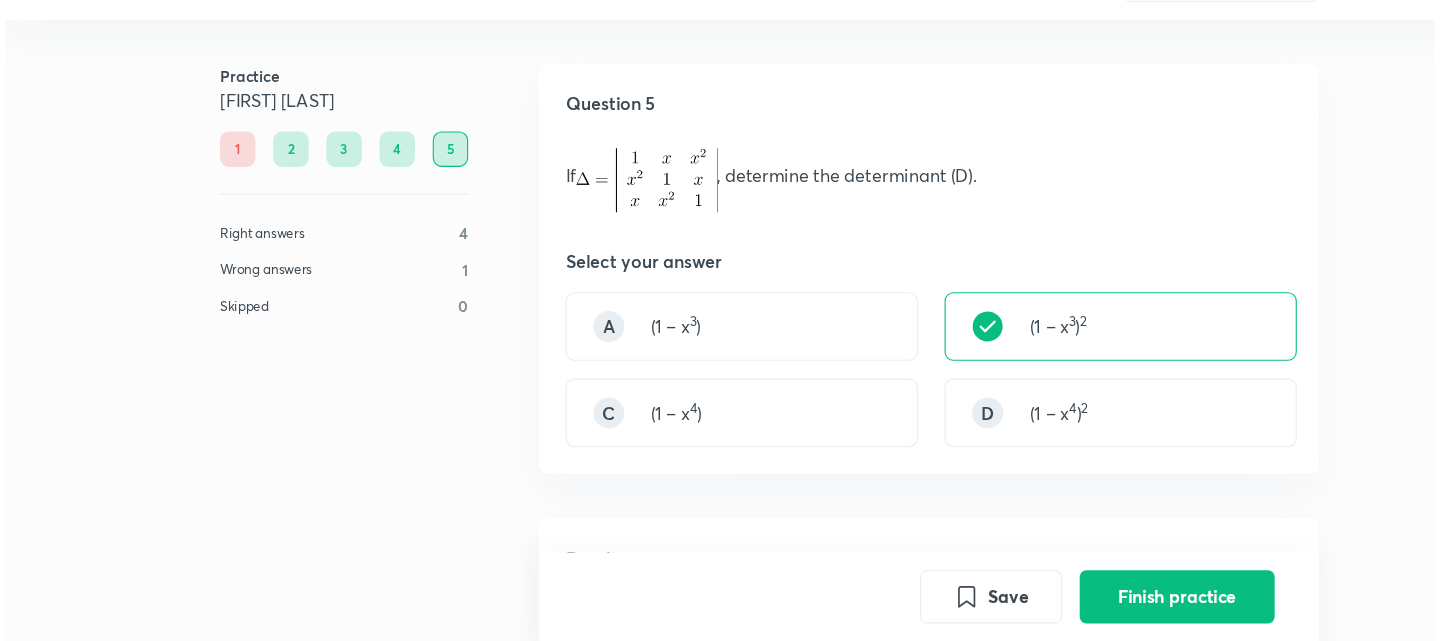 scroll, scrollTop: 467, scrollLeft: 0, axis: vertical 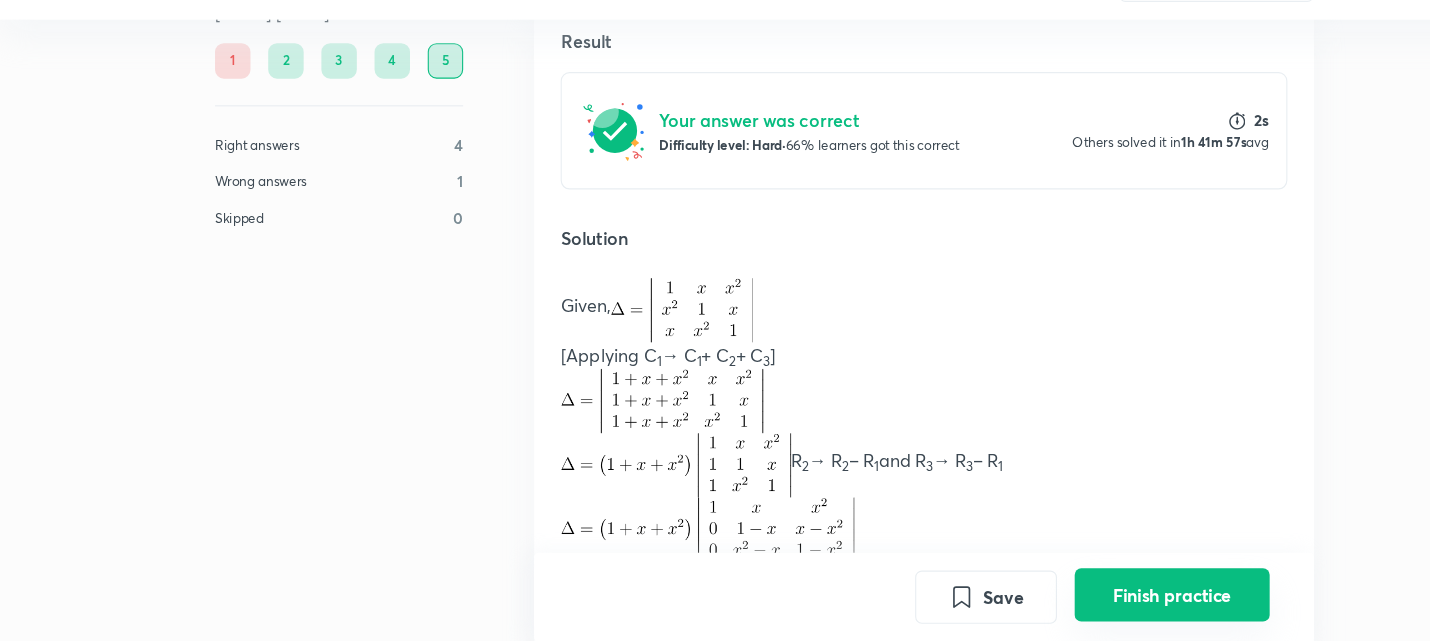 click on "Finish practice" at bounding box center (1059, 599) 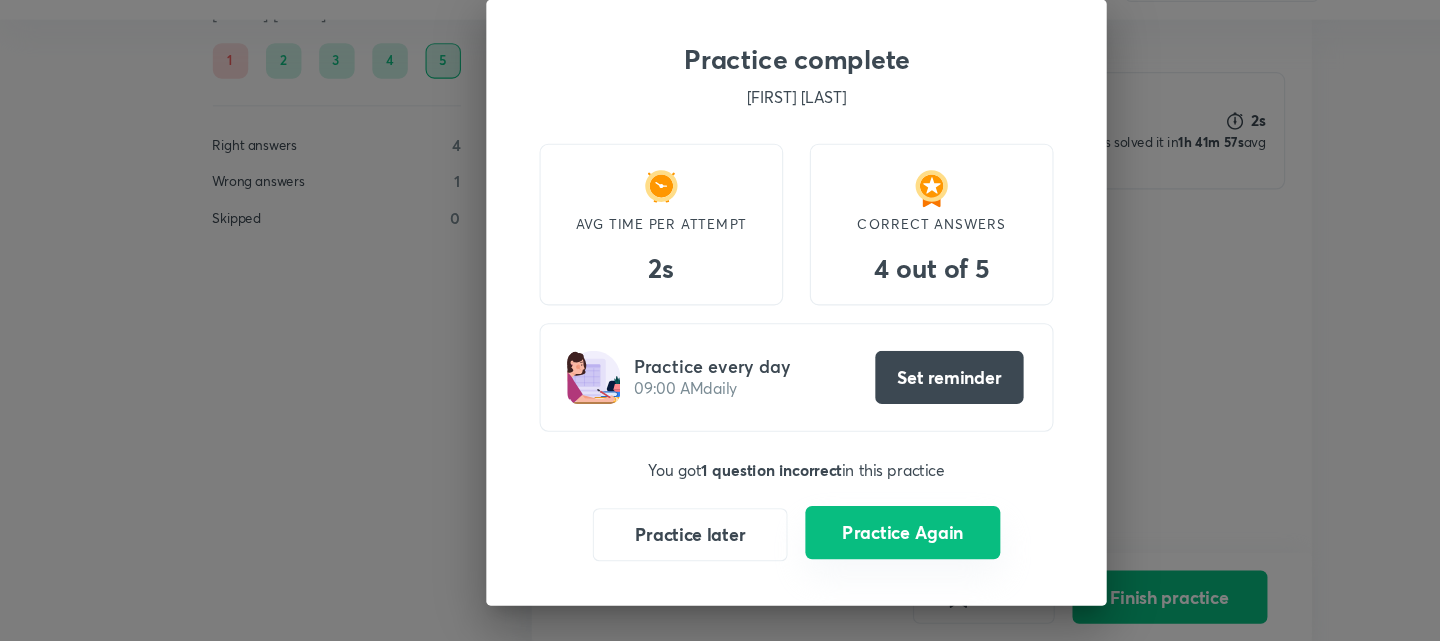 click on "Practice Again" at bounding box center [816, 543] 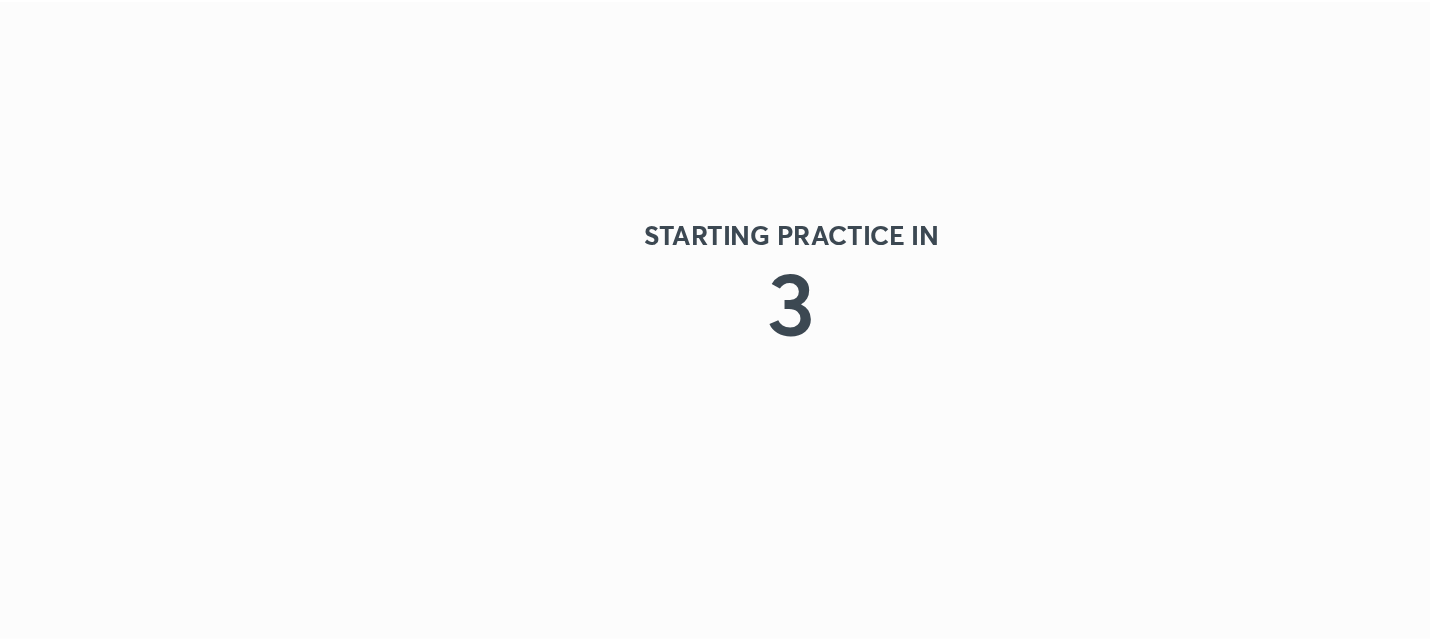 scroll, scrollTop: 0, scrollLeft: 0, axis: both 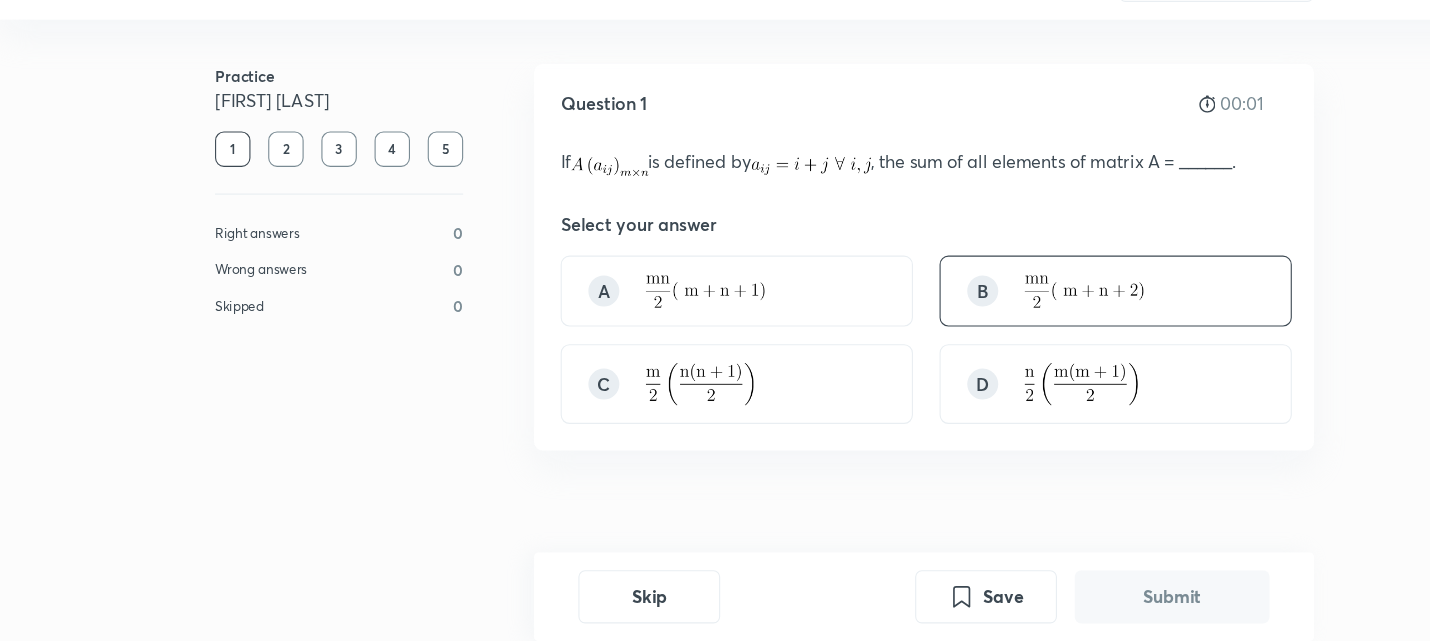 click at bounding box center [979, 325] 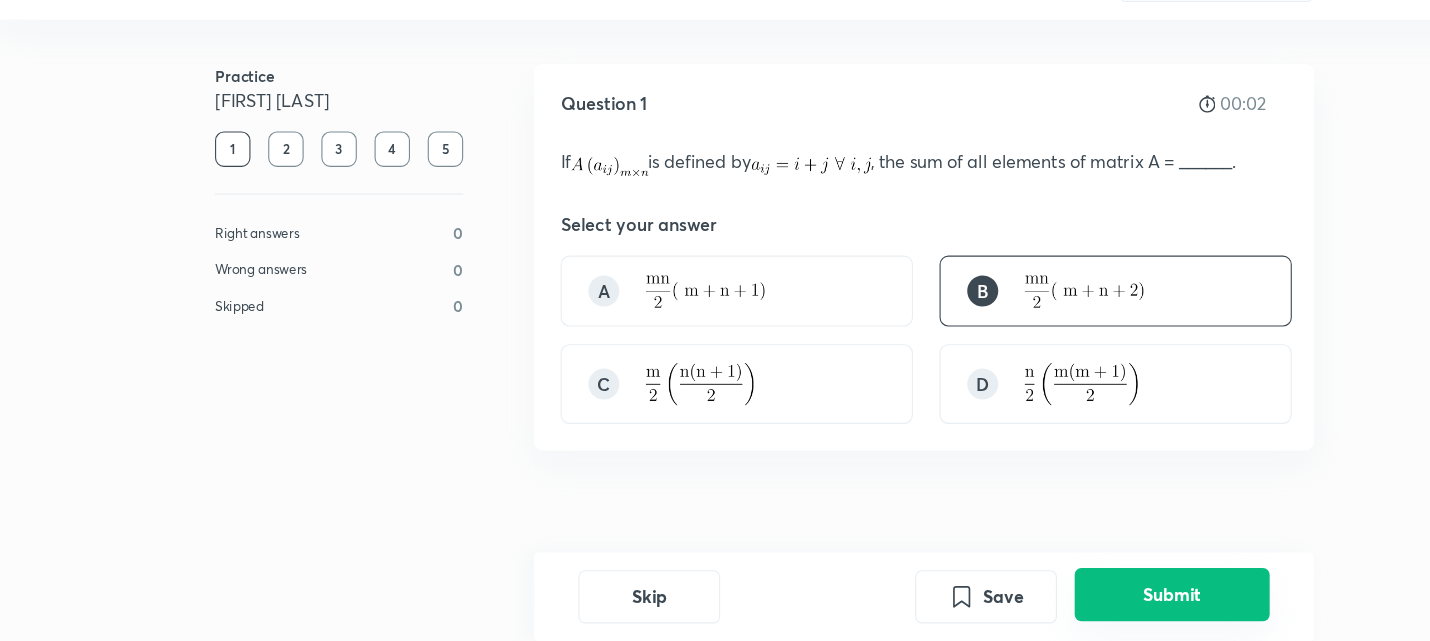 click on "Submit" at bounding box center (1059, 599) 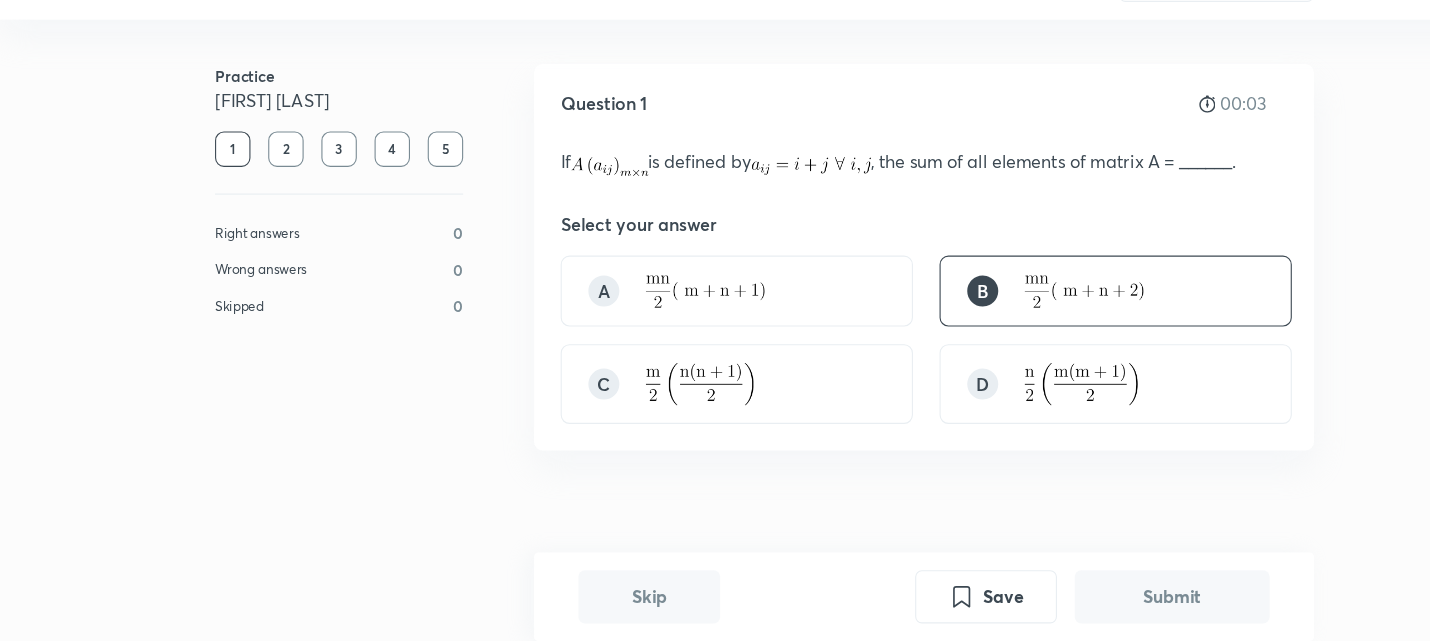 scroll, scrollTop: 446, scrollLeft: 0, axis: vertical 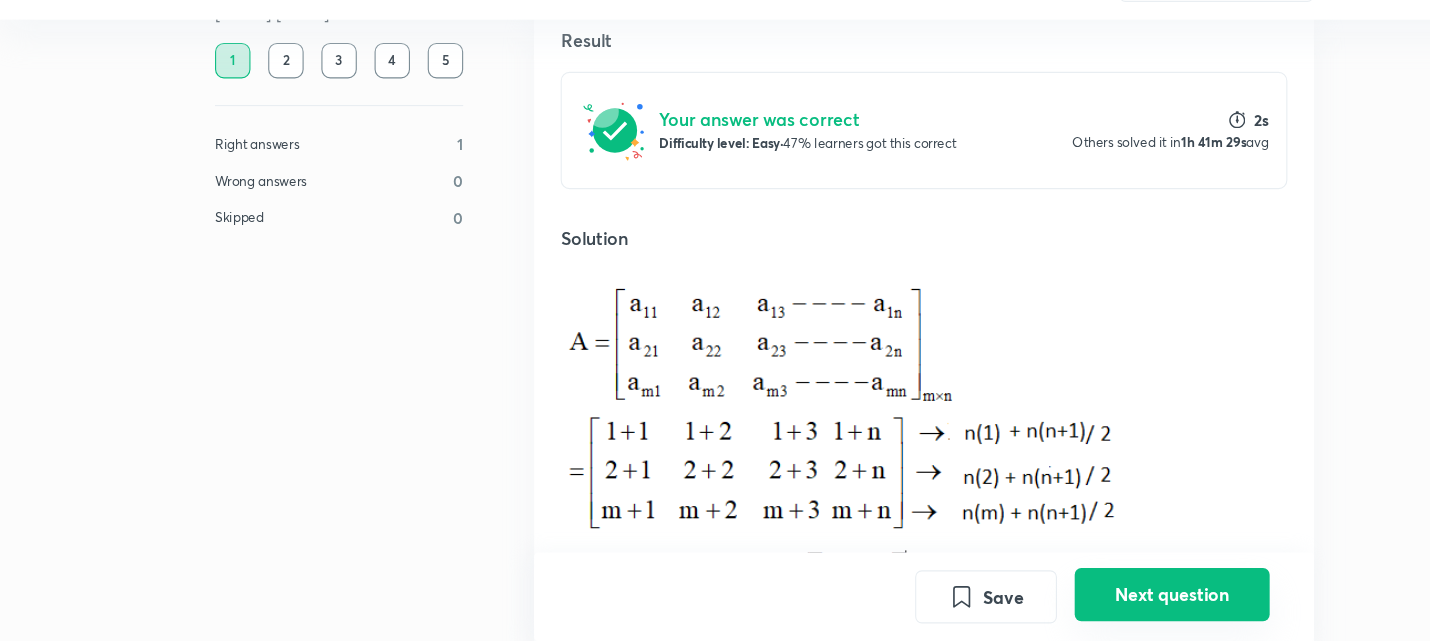 click on "Next question" at bounding box center [1059, 599] 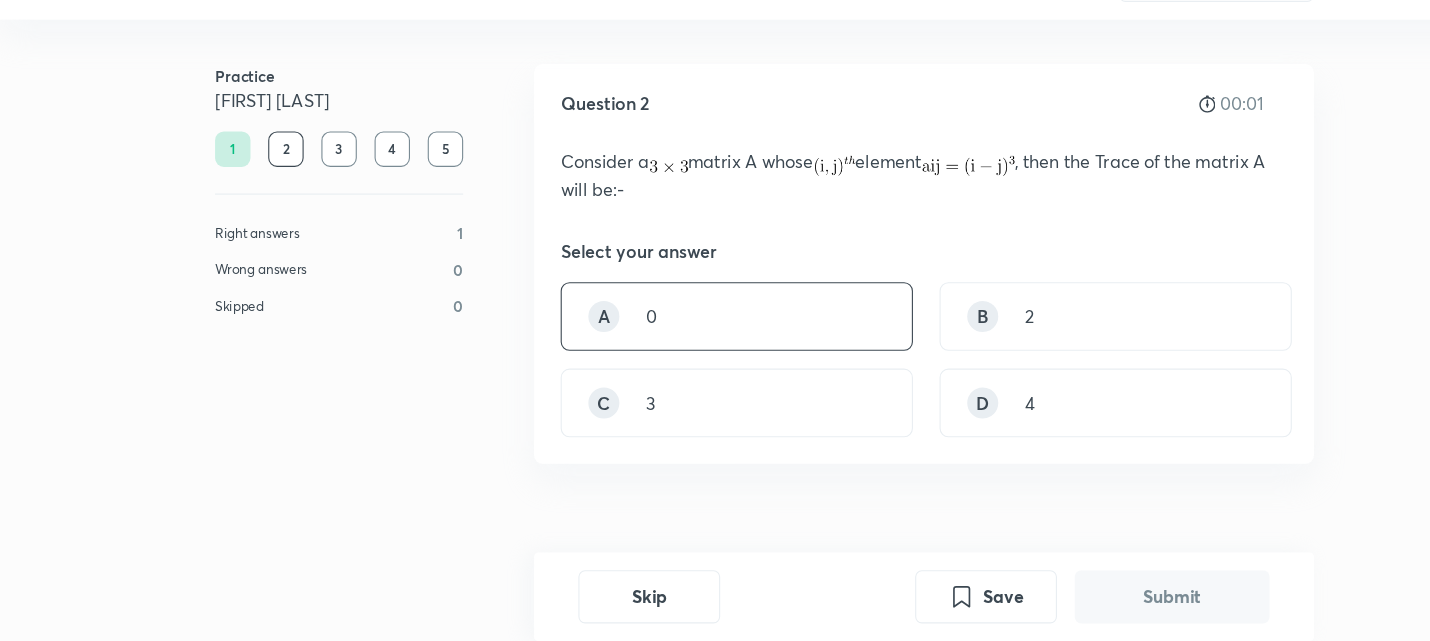 click on "A 0" at bounding box center (666, 348) 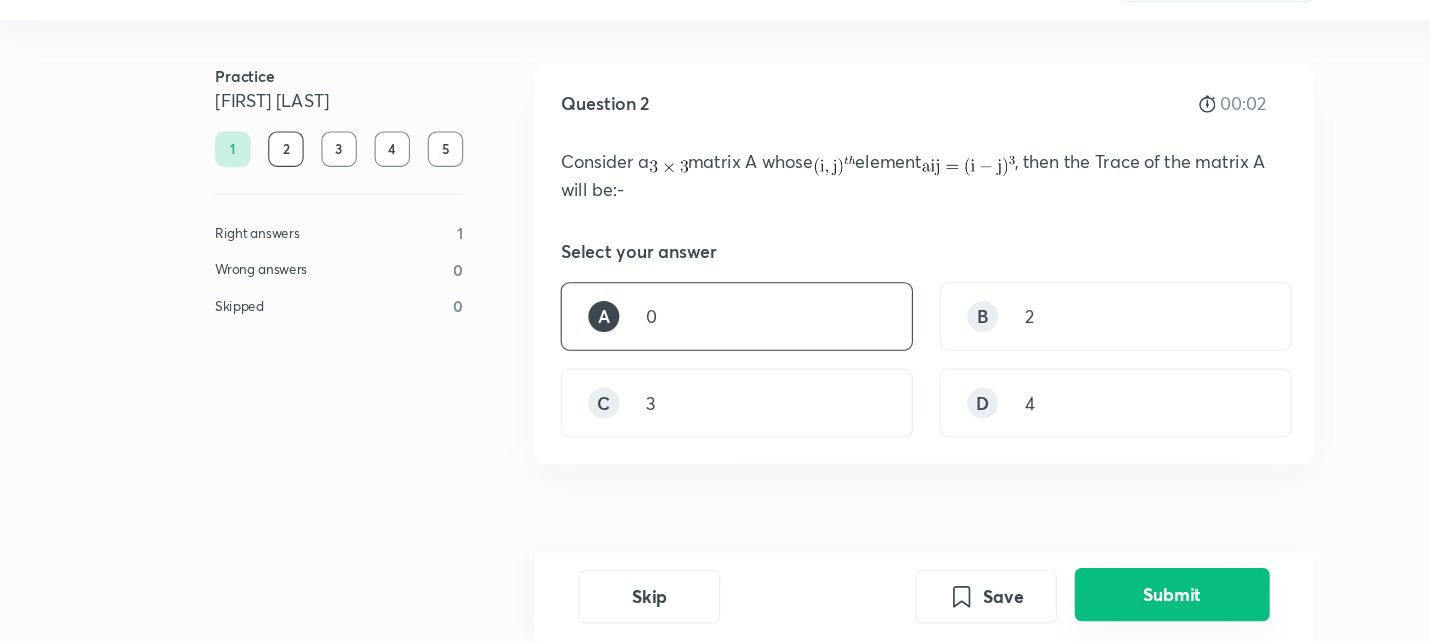 click on "Submit" at bounding box center [1059, 599] 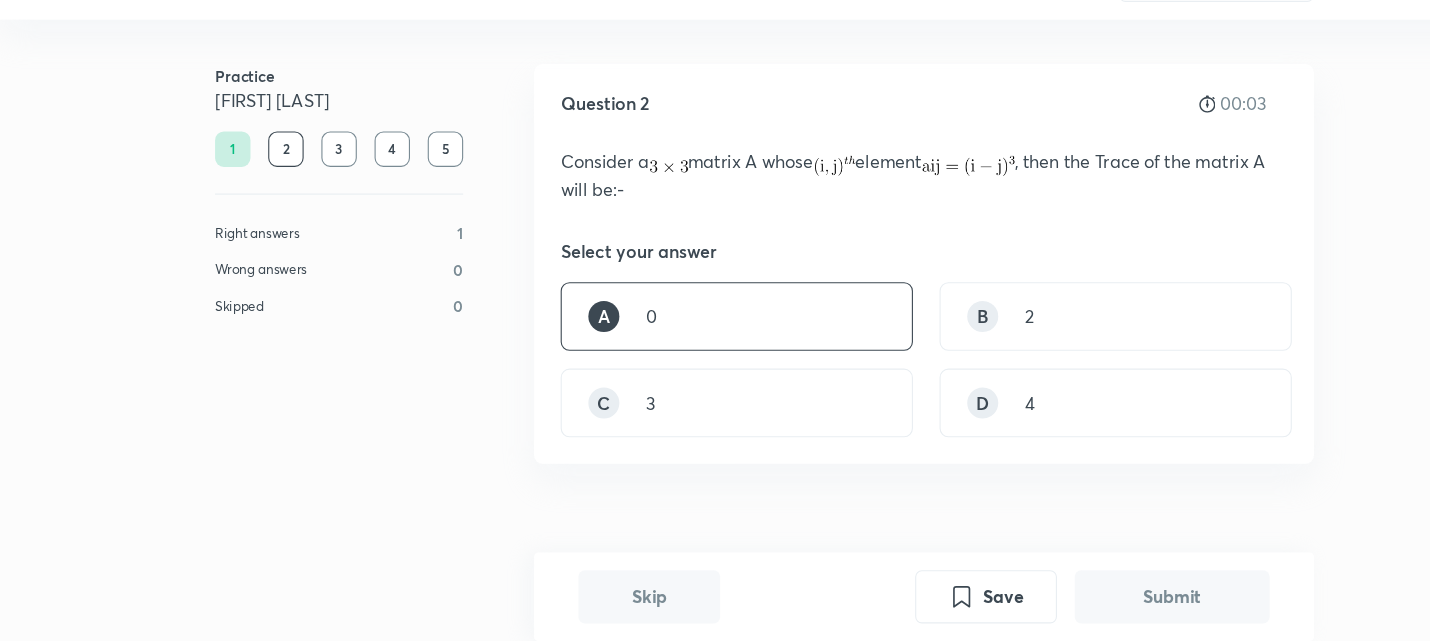 scroll, scrollTop: 459, scrollLeft: 0, axis: vertical 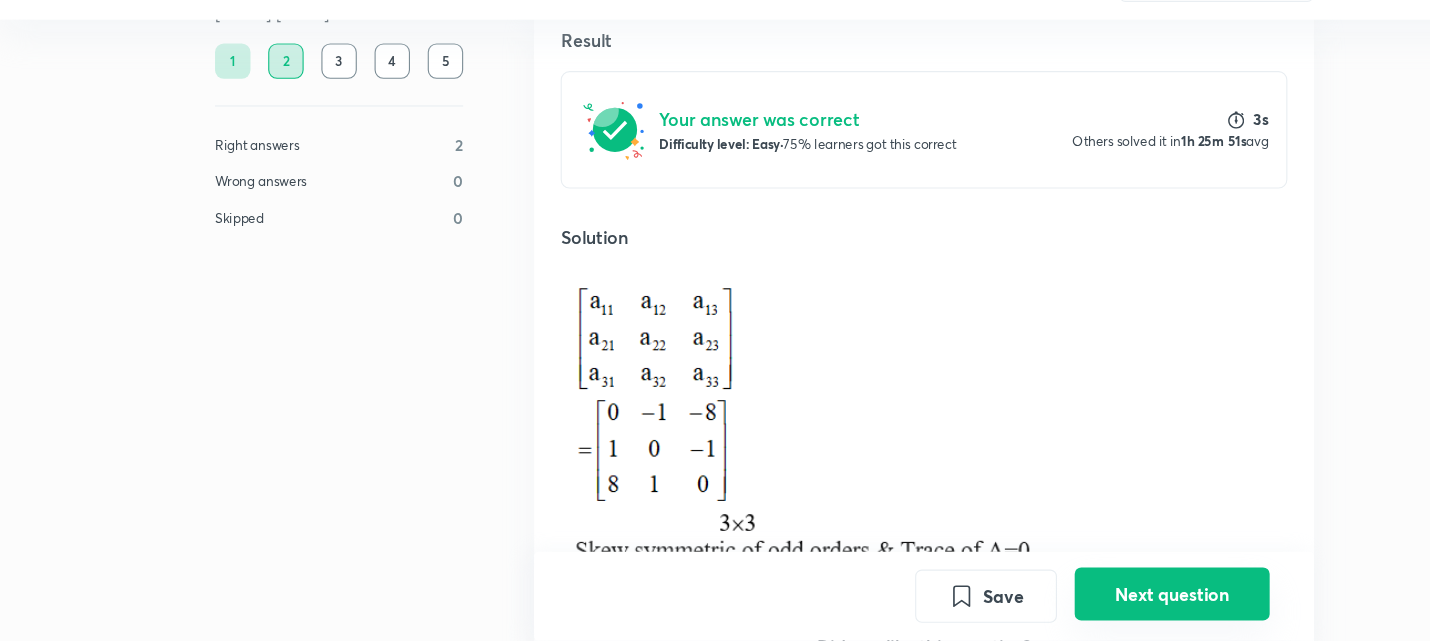 click on "Next question" at bounding box center [1059, 599] 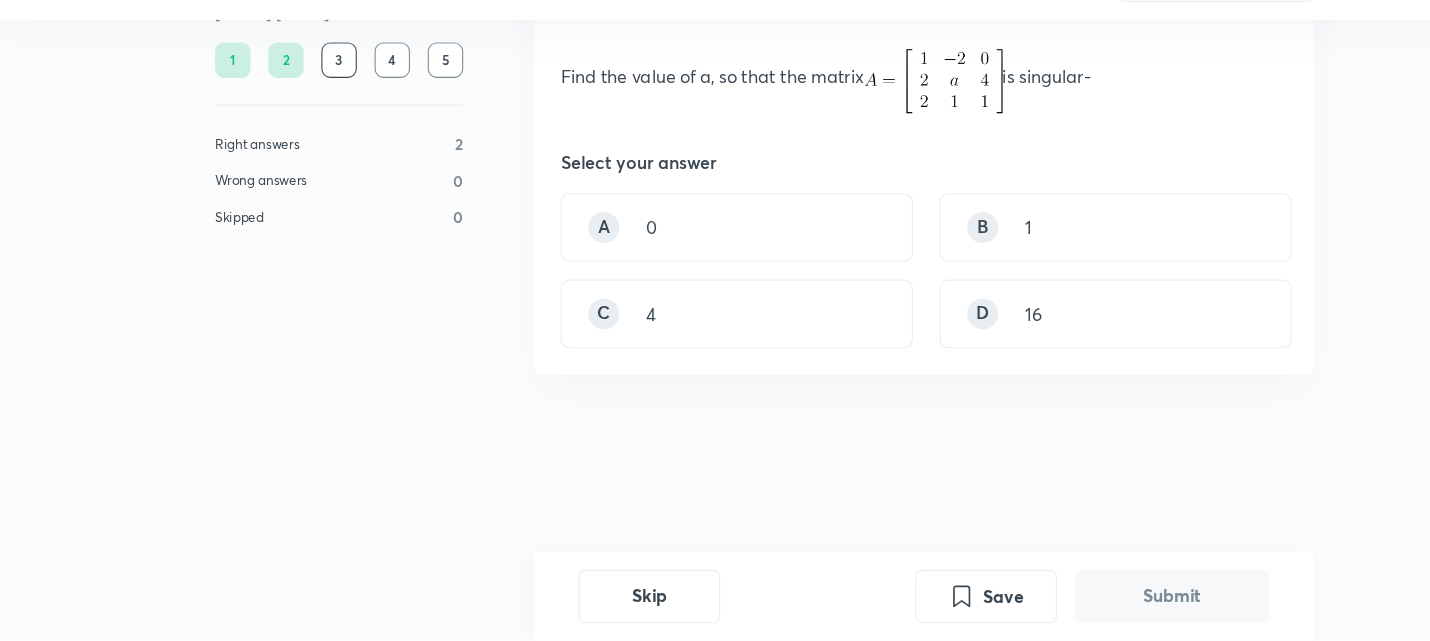 scroll, scrollTop: 0, scrollLeft: 0, axis: both 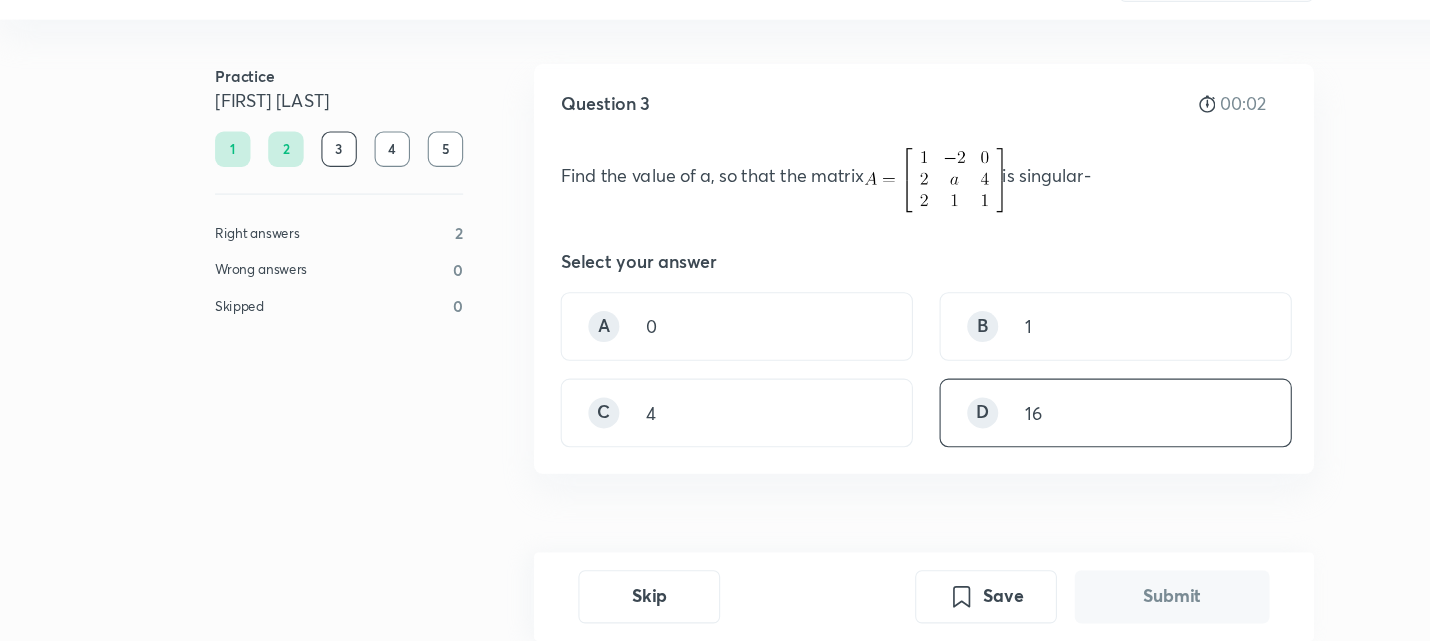 click on "D 16" at bounding box center [1008, 435] 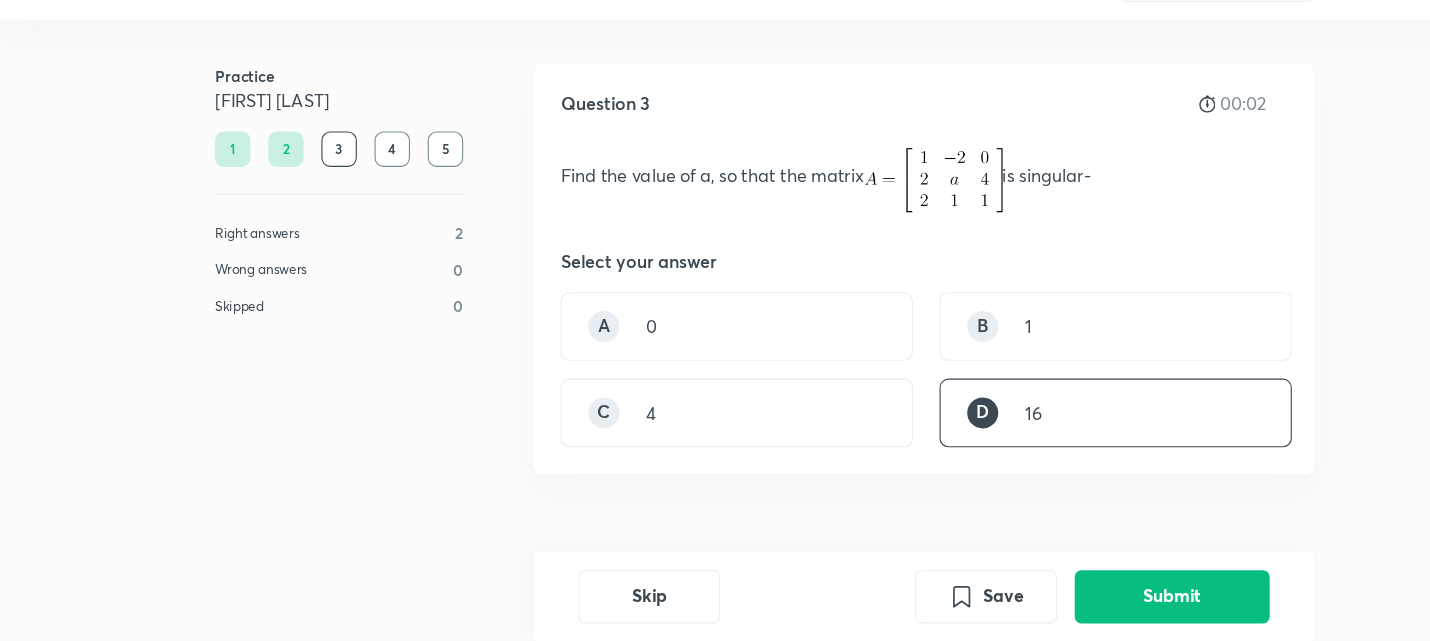 click on "Skip Save Submit" at bounding box center [835, 601] 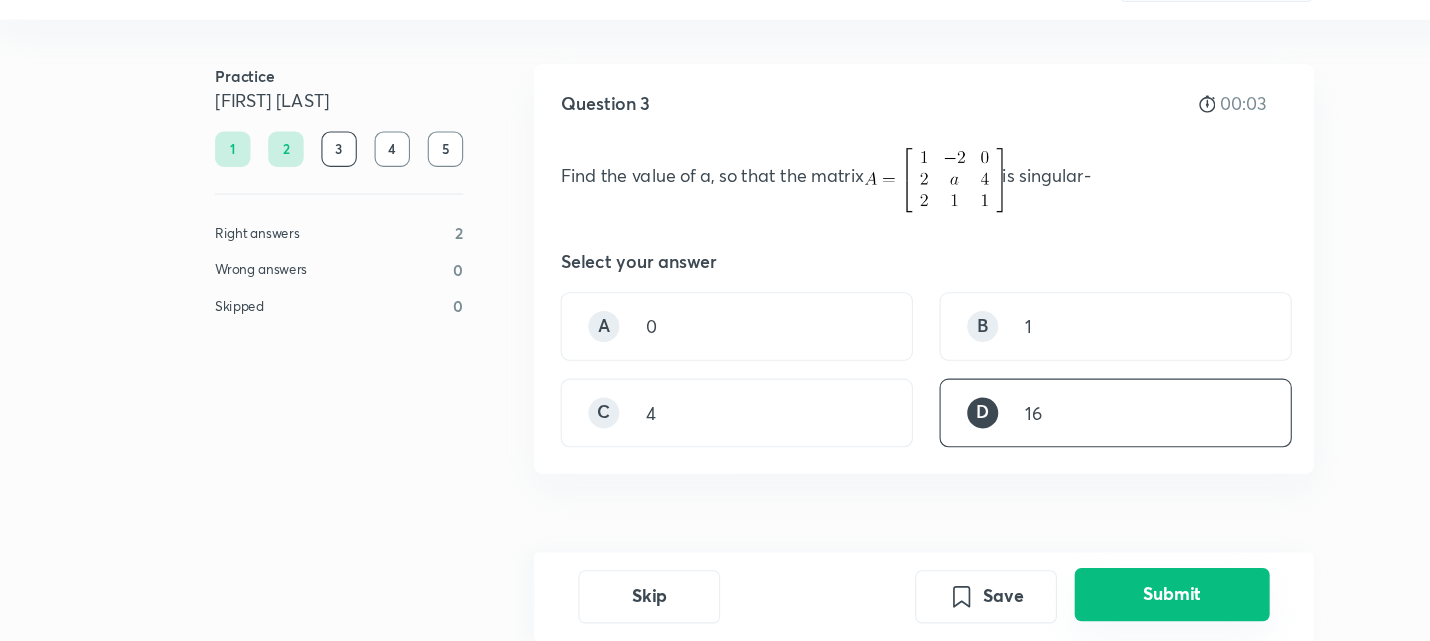 click on "Submit" at bounding box center [1059, 599] 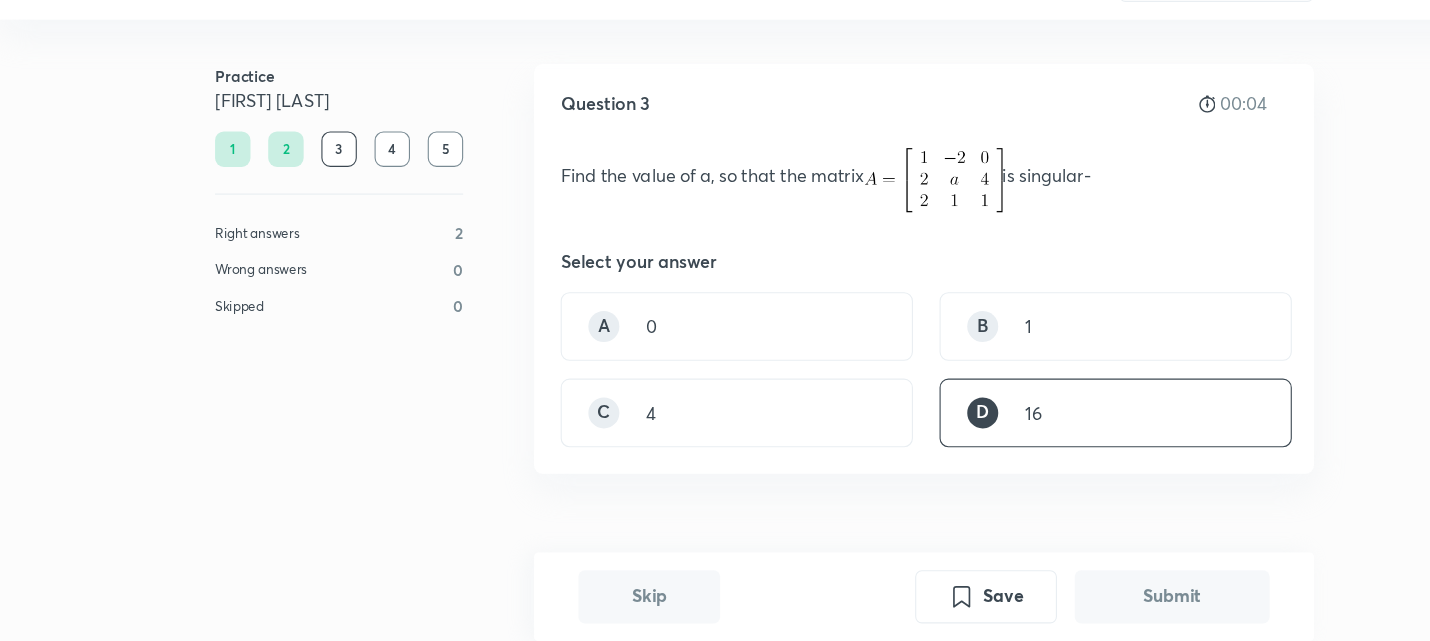 scroll, scrollTop: 467, scrollLeft: 0, axis: vertical 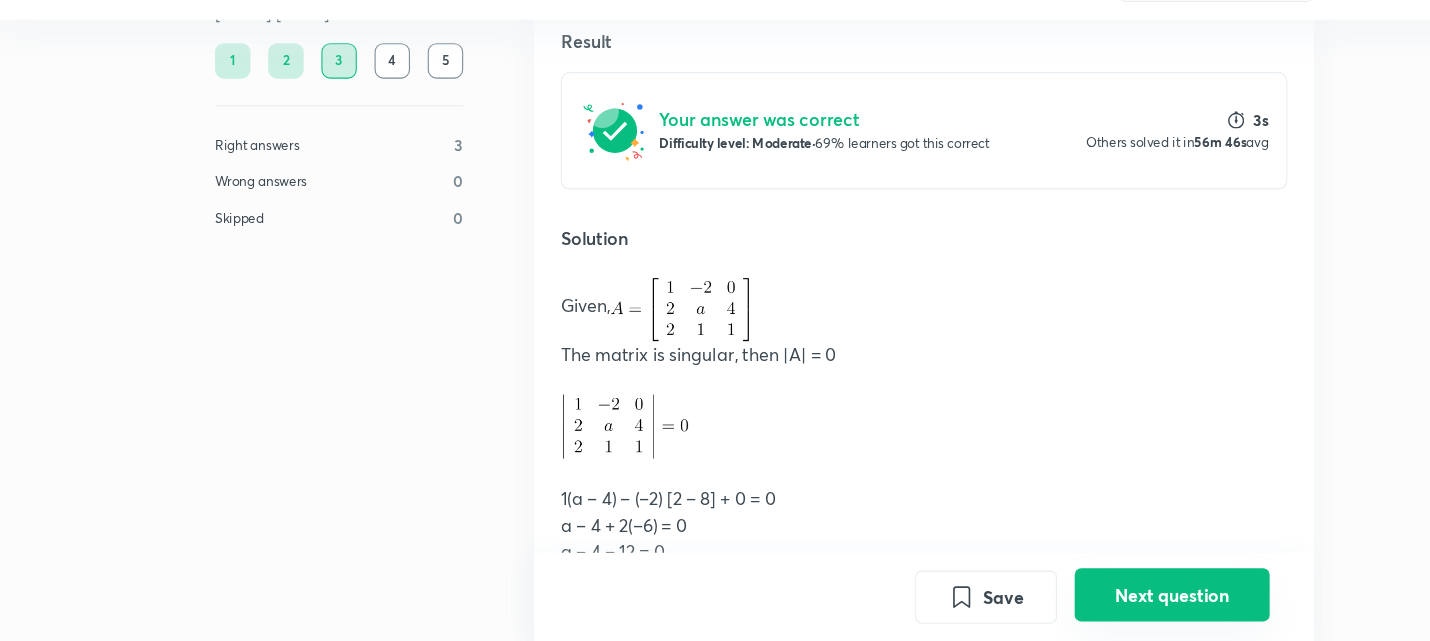 click on "Next question" at bounding box center (1059, 599) 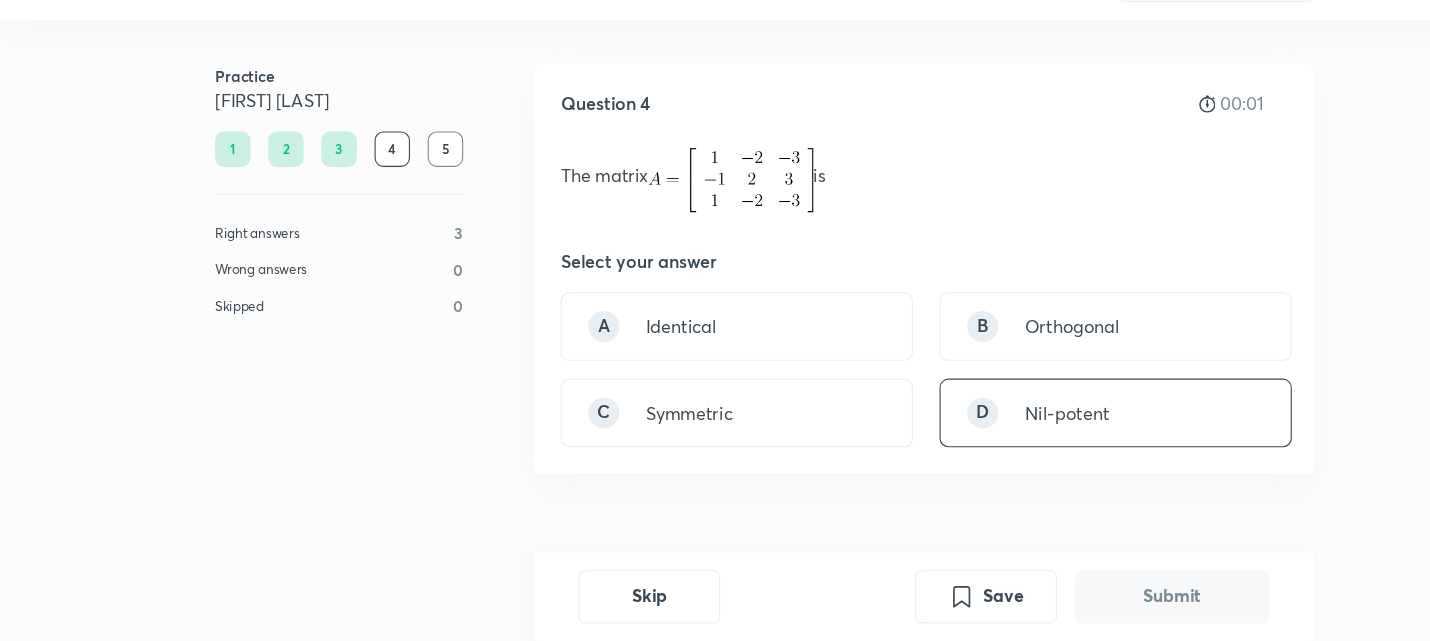 click on "Nil-potent" at bounding box center (964, 435) 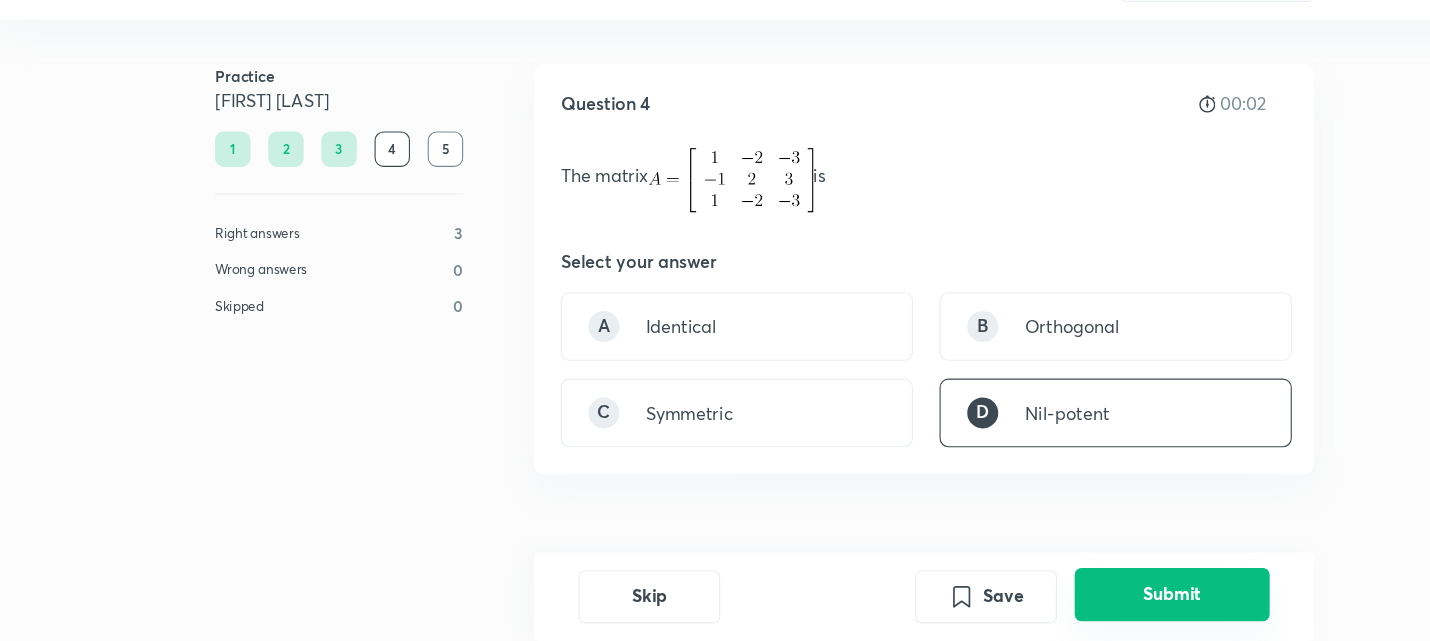 click on "Submit" at bounding box center [1059, 599] 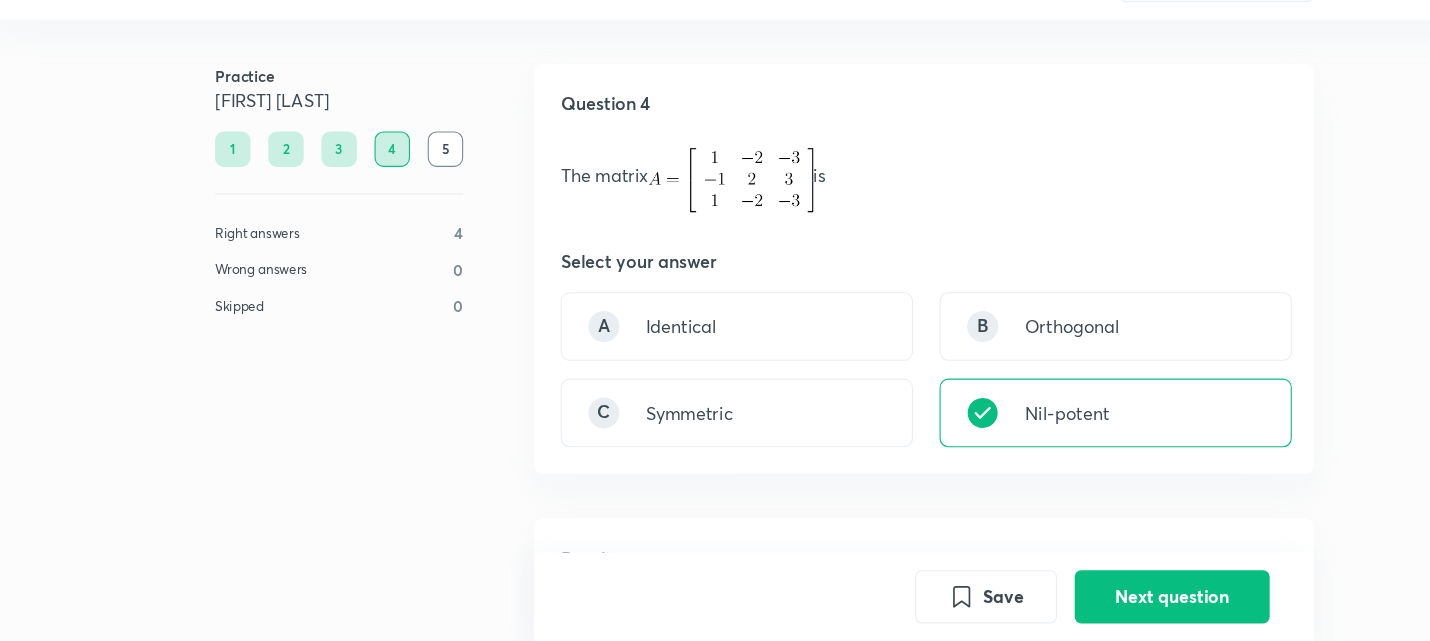 scroll, scrollTop: 467, scrollLeft: 0, axis: vertical 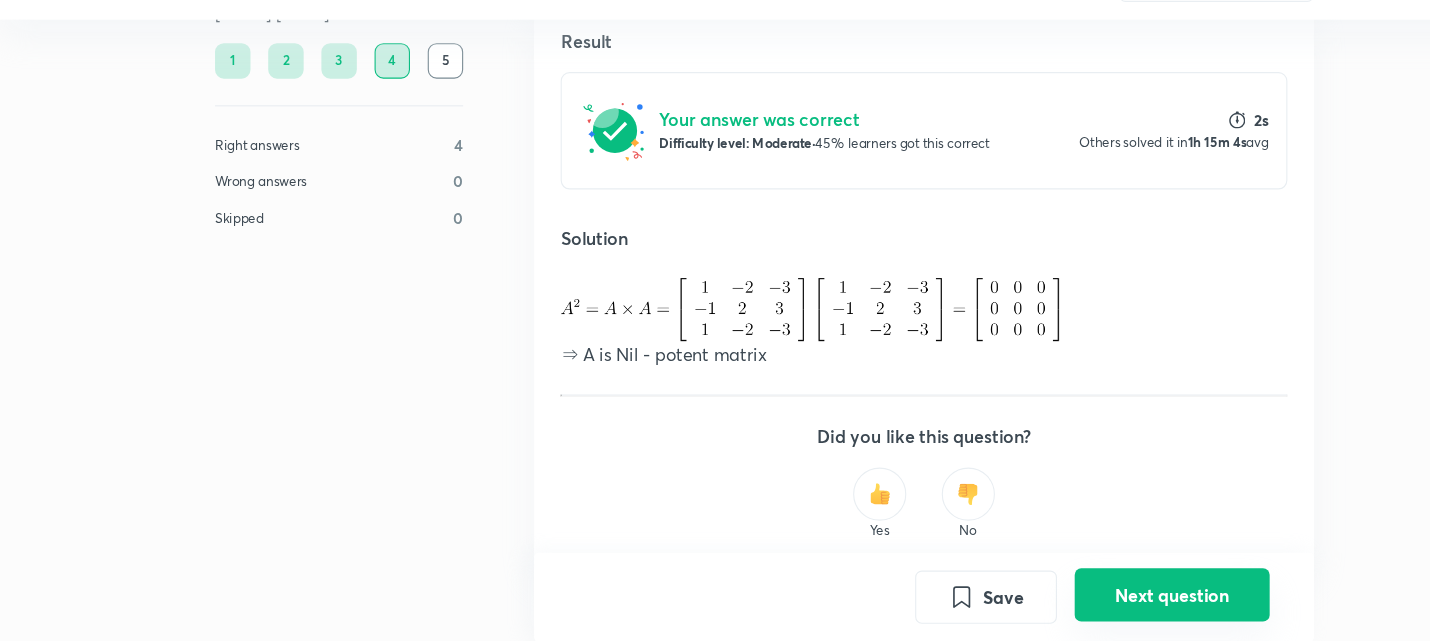 click on "Next question" at bounding box center [1059, 599] 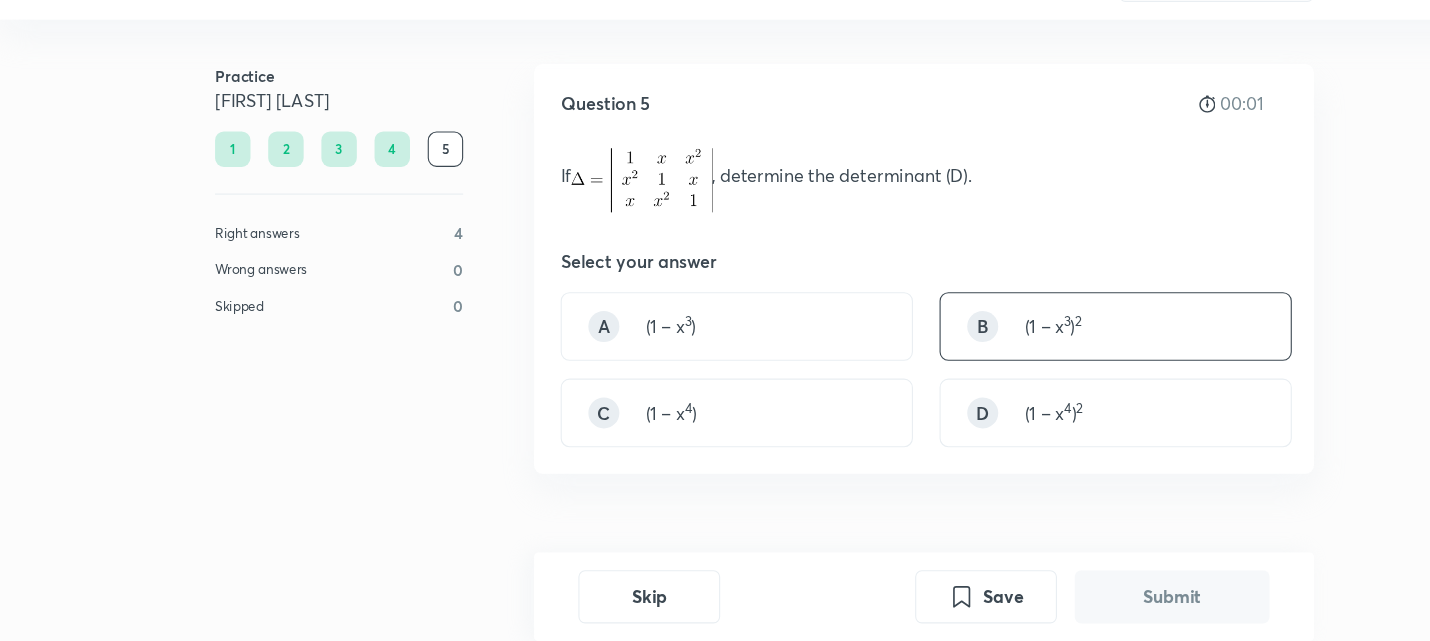 click on "B (1 – x 3 ) 2" at bounding box center (1008, 357) 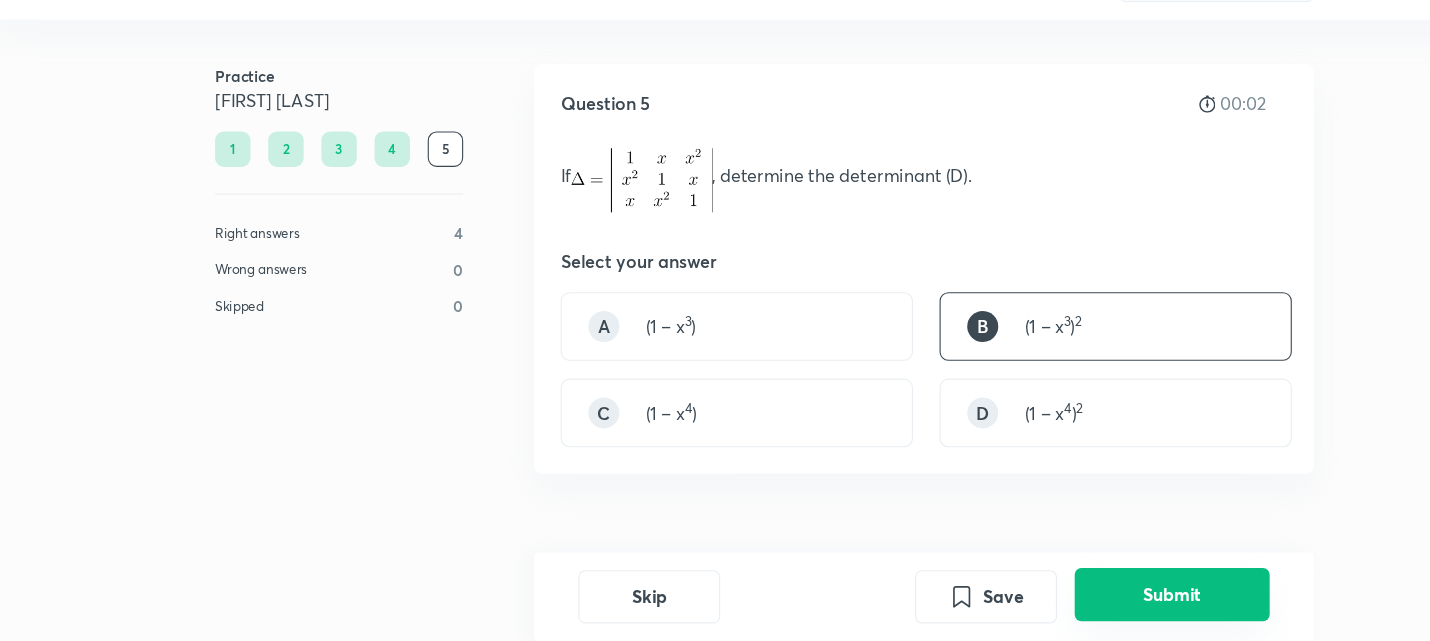 click on "Submit" at bounding box center (1059, 599) 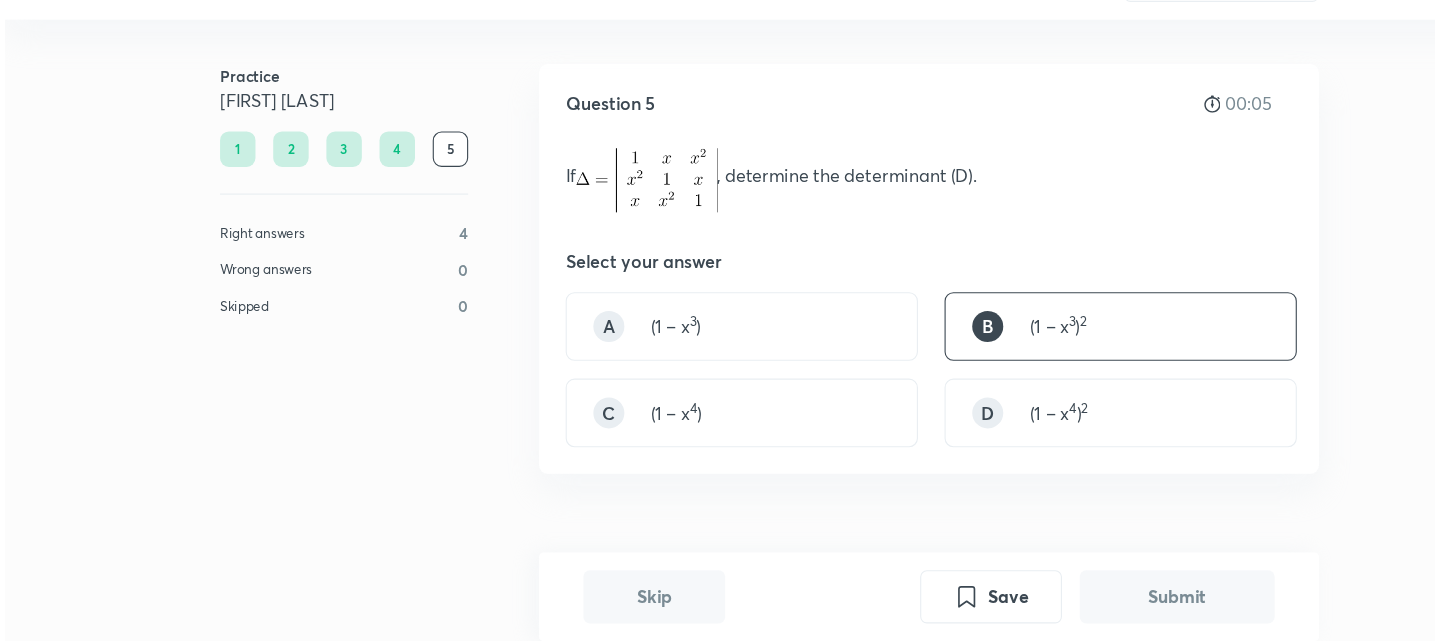 scroll, scrollTop: 467, scrollLeft: 0, axis: vertical 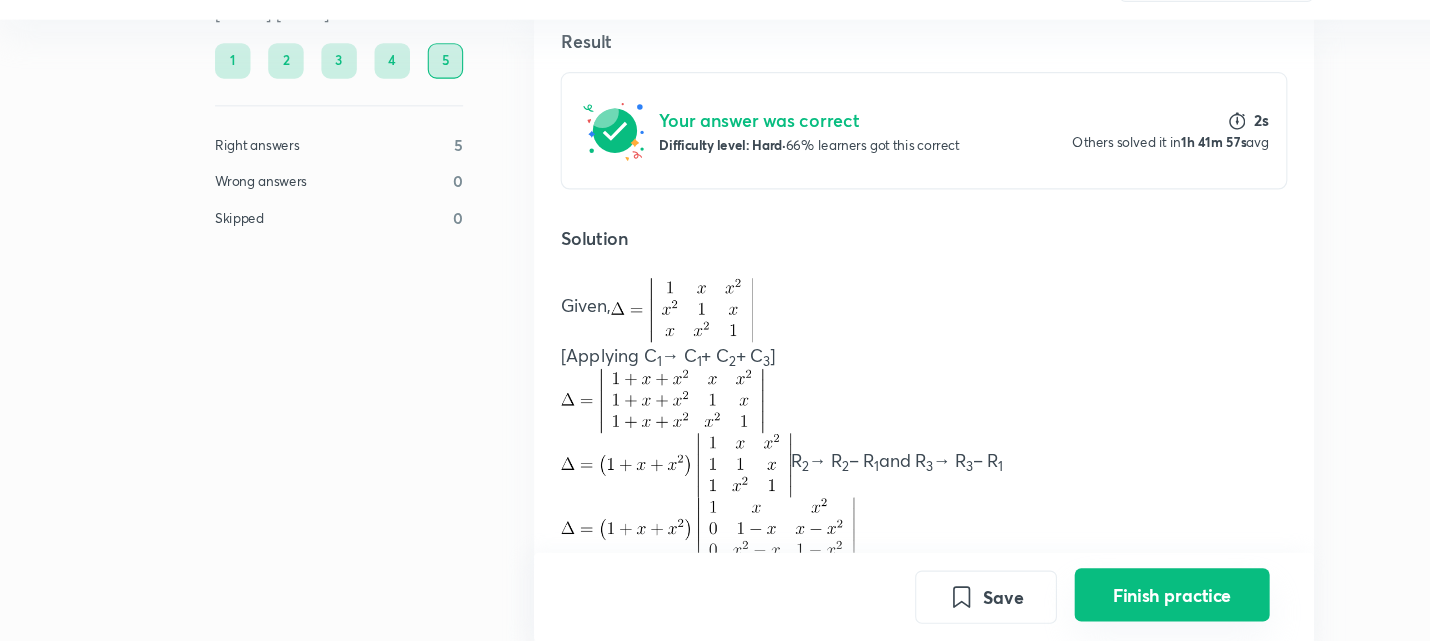 click on "Finish practice" at bounding box center [1059, 599] 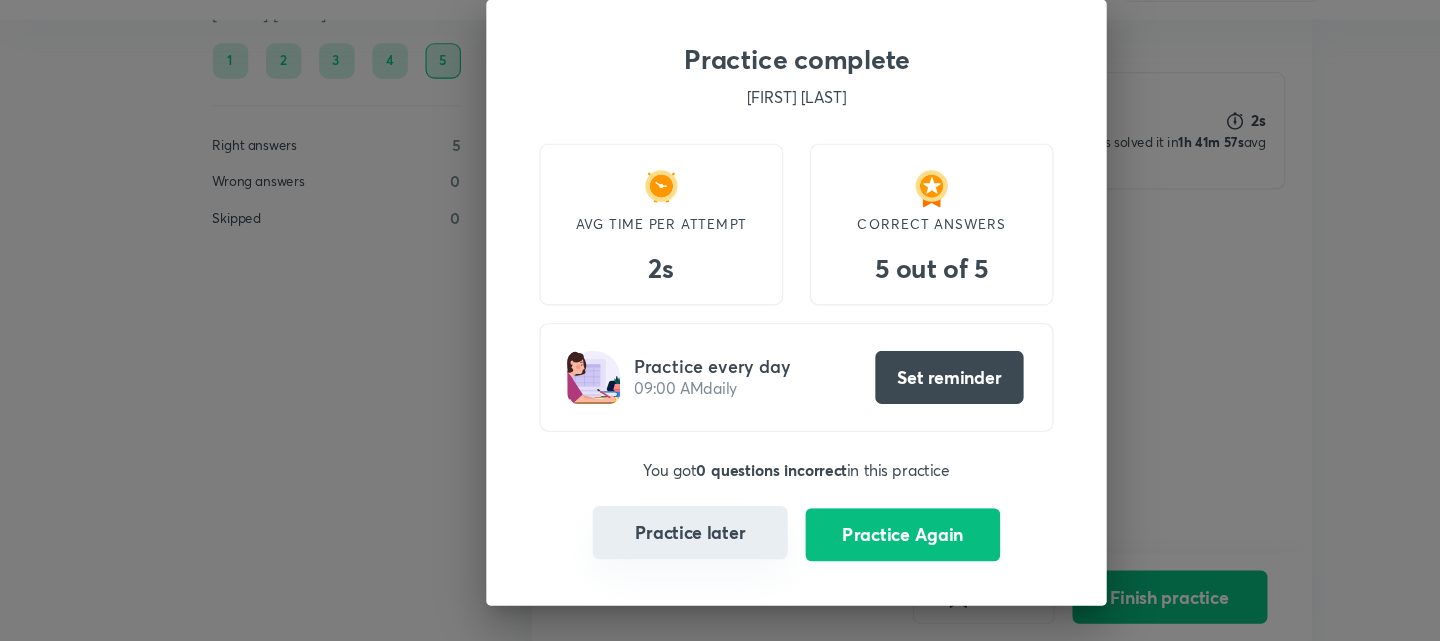 click on "Practice later" at bounding box center [624, 543] 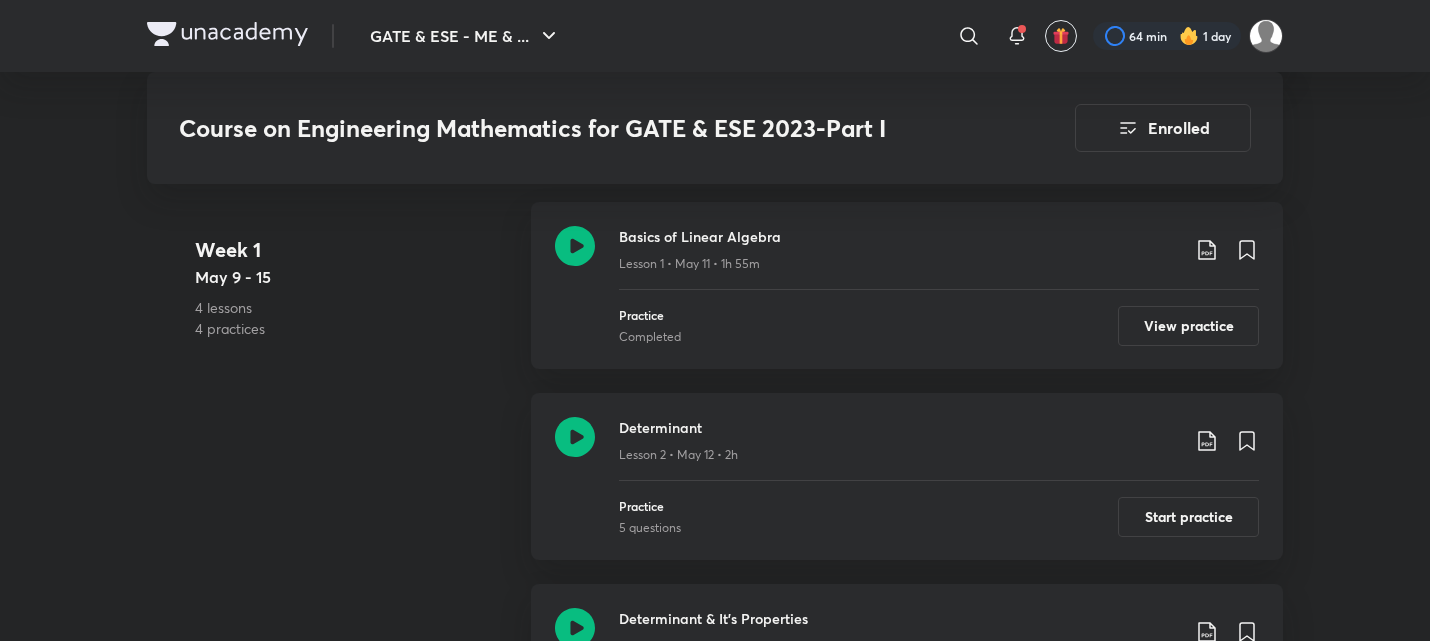 scroll, scrollTop: 1219, scrollLeft: 0, axis: vertical 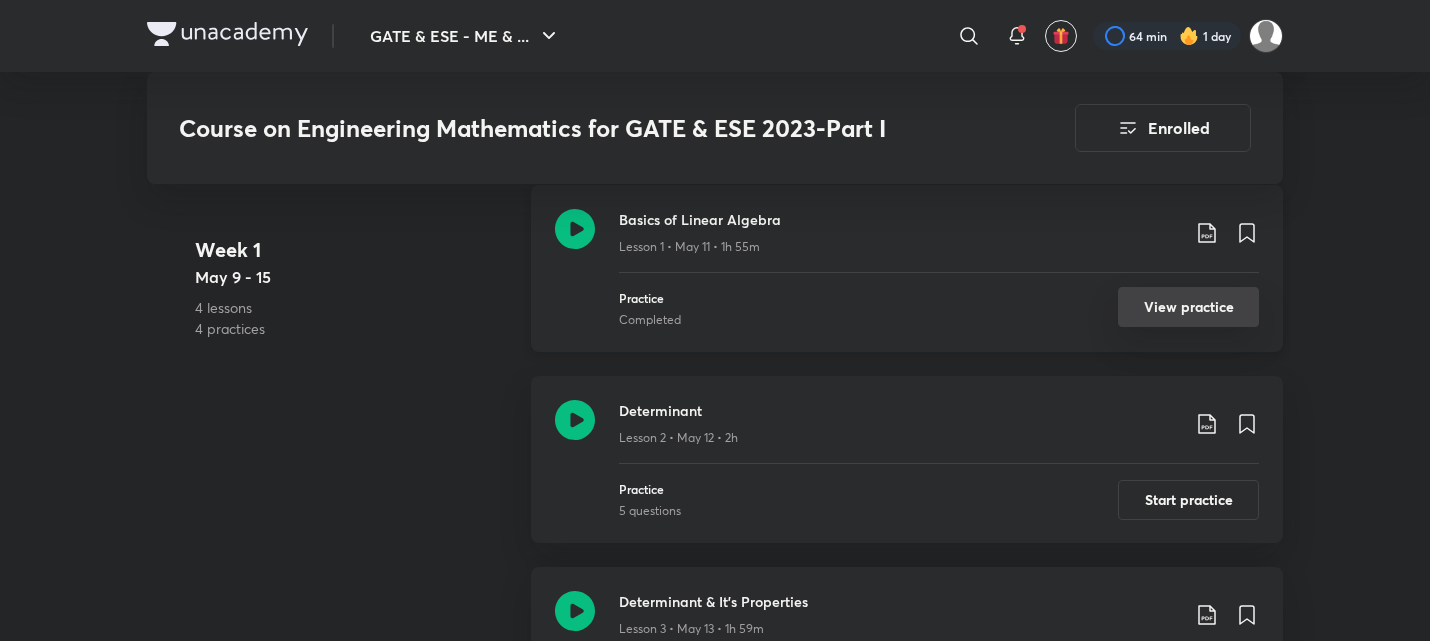 click on "View practice" at bounding box center (1188, 307) 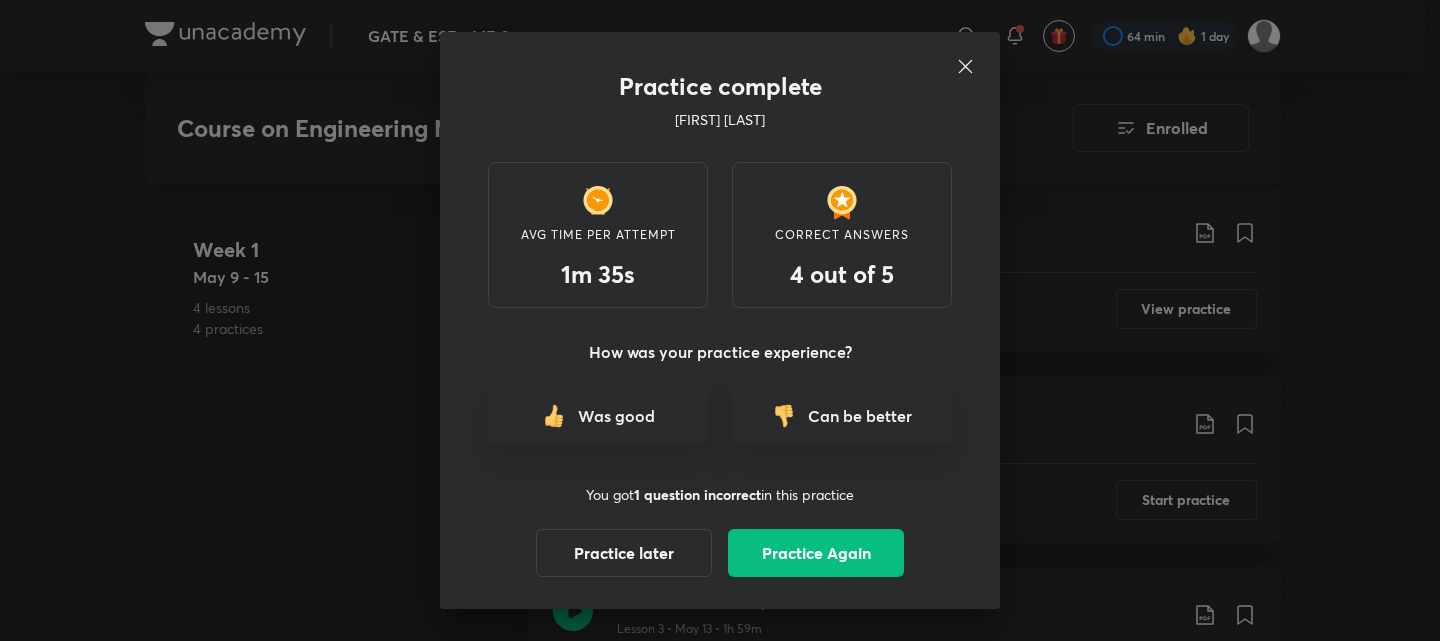 click 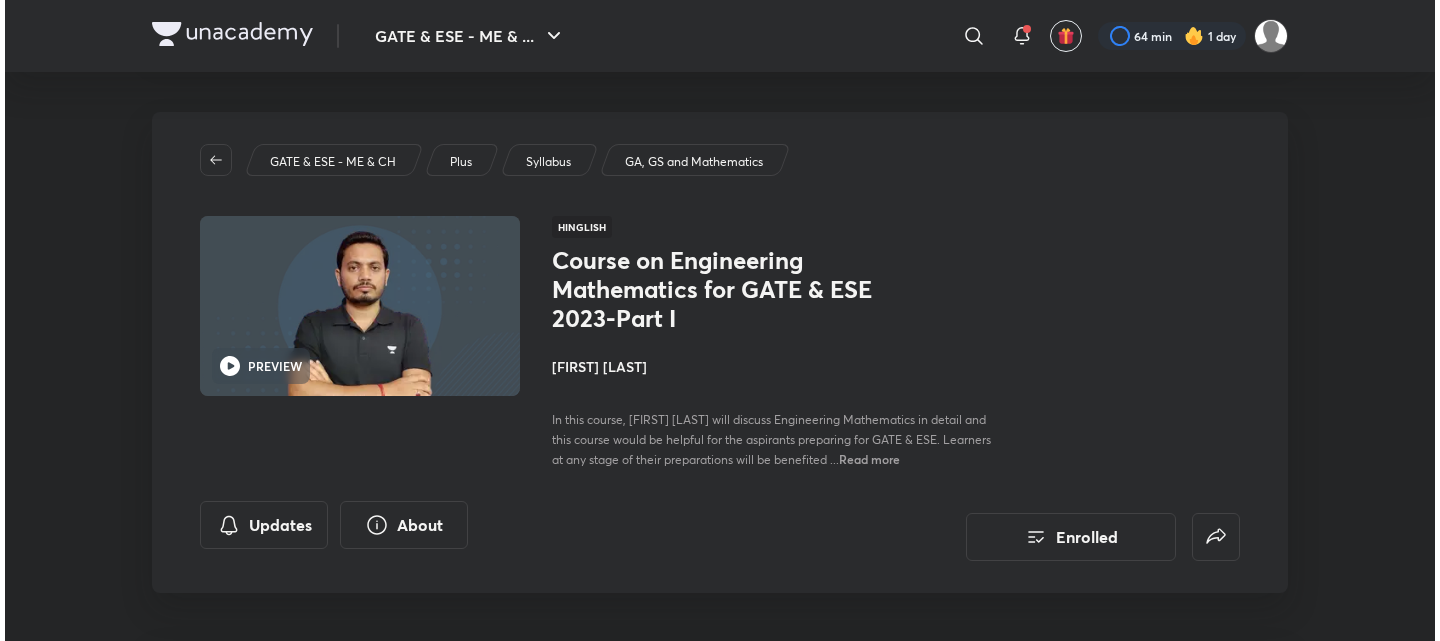 scroll, scrollTop: 7, scrollLeft: 0, axis: vertical 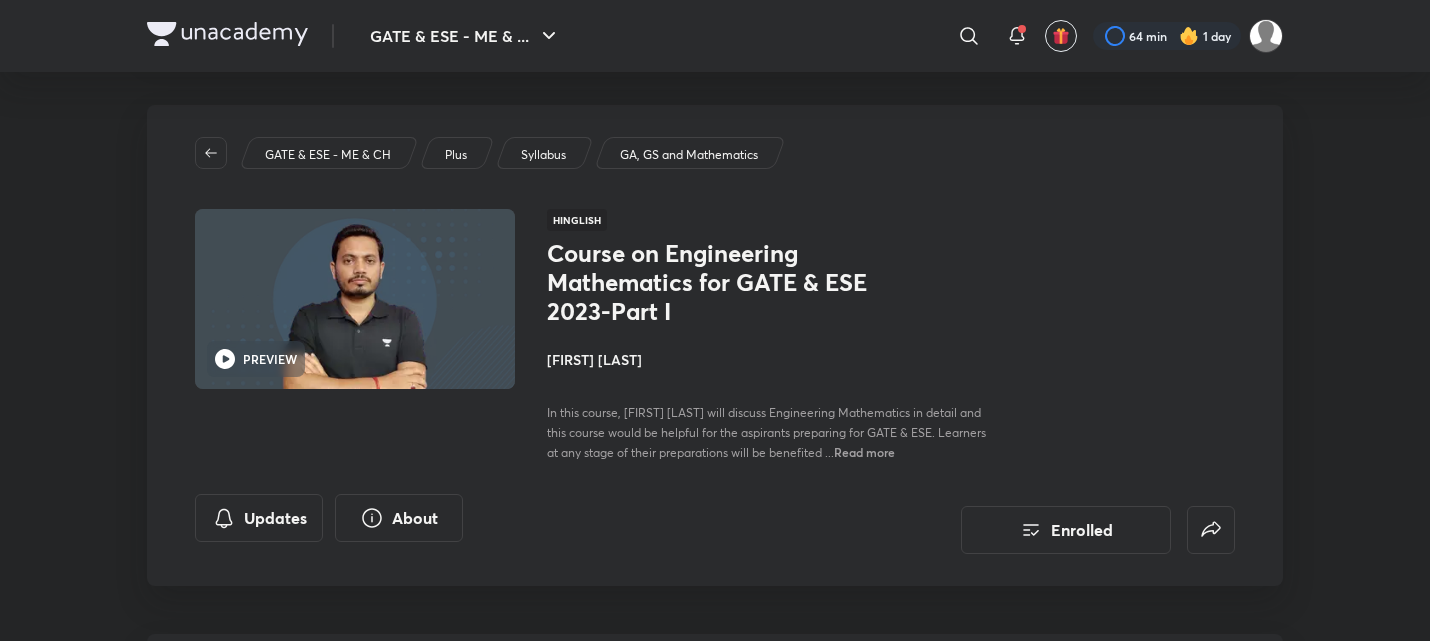 click on "GATE & ESE - ME & CH Plus Syllabus GA, GS and Mathematics PREVIEW Hinglish Course on Engineering Mathematics for GATE & ESE 2023-Part I [FIRST] [LAST] In this course, [FIRST] [LAST] will discuss Engineering Mathematics in detail and this course would be helpful for the aspirants preparing for GATE & ESE. Learners at any stage of their preparations will be benefited ... Read more Updates About Enrolled" at bounding box center (715, 345) 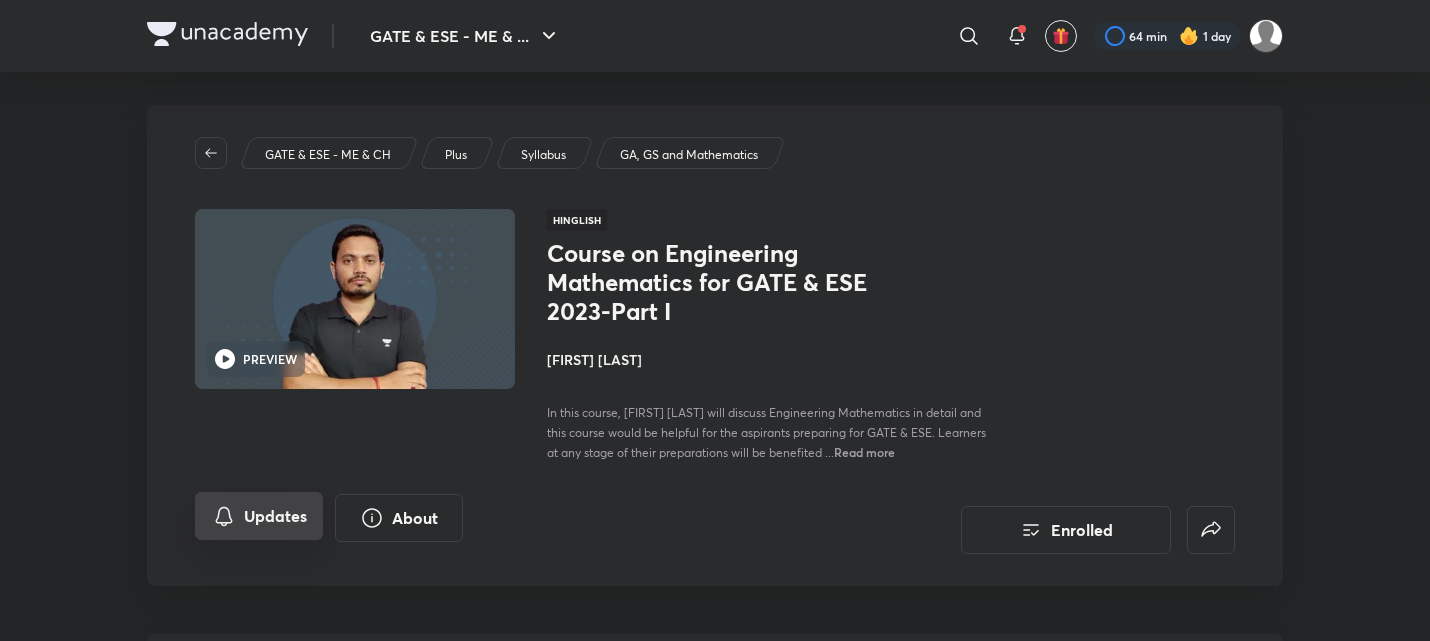 click on "Updates" at bounding box center [259, 516] 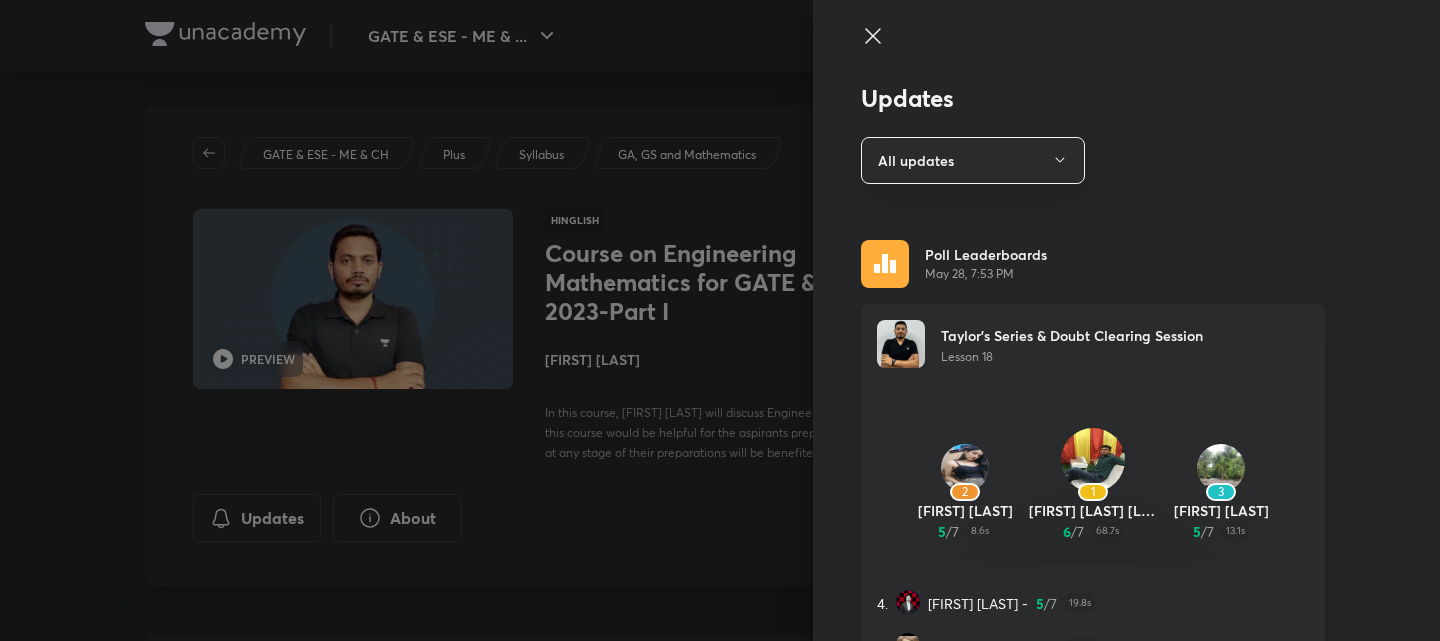 click on "Poll Leaderboards" at bounding box center (986, 254) 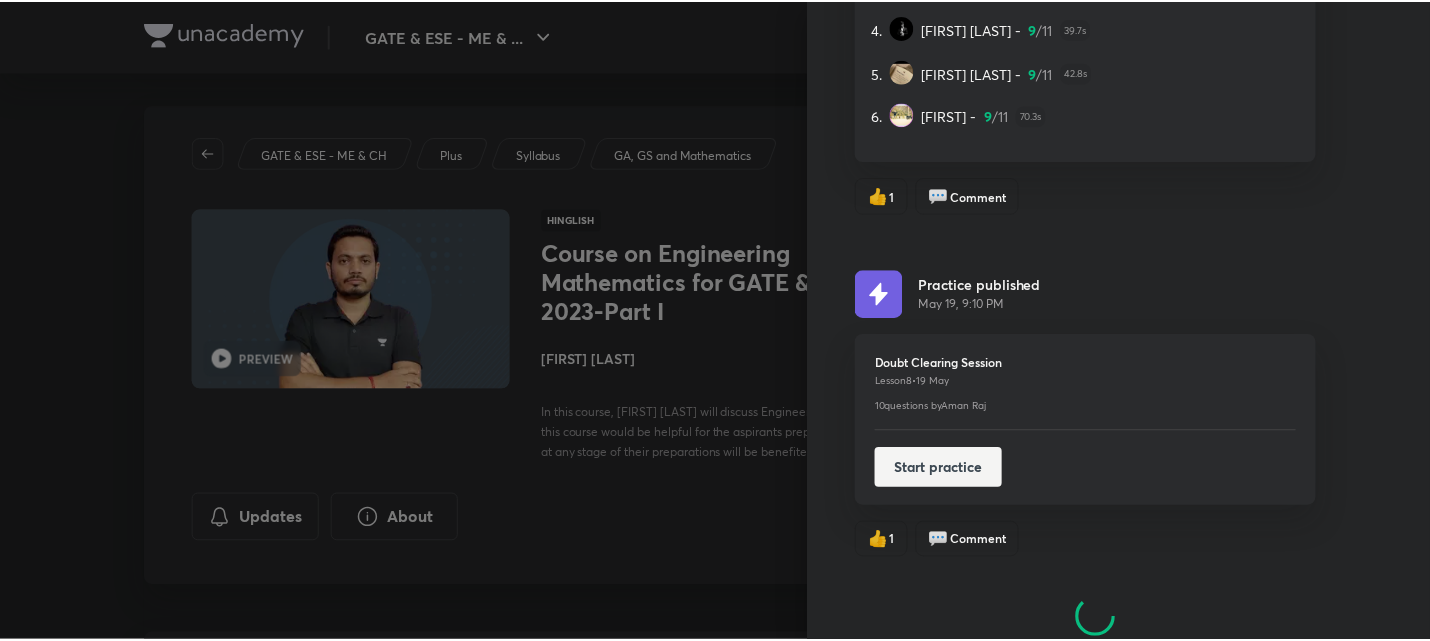 scroll, scrollTop: 9368, scrollLeft: 0, axis: vertical 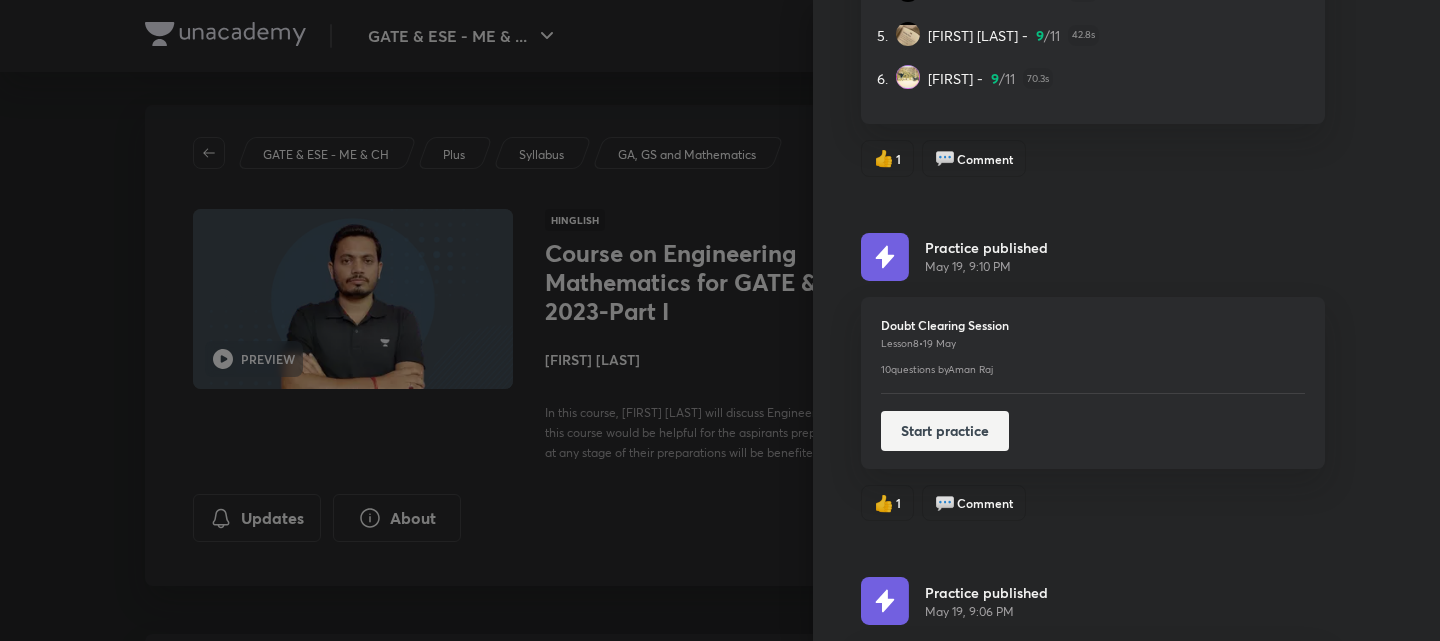 click at bounding box center [720, 320] 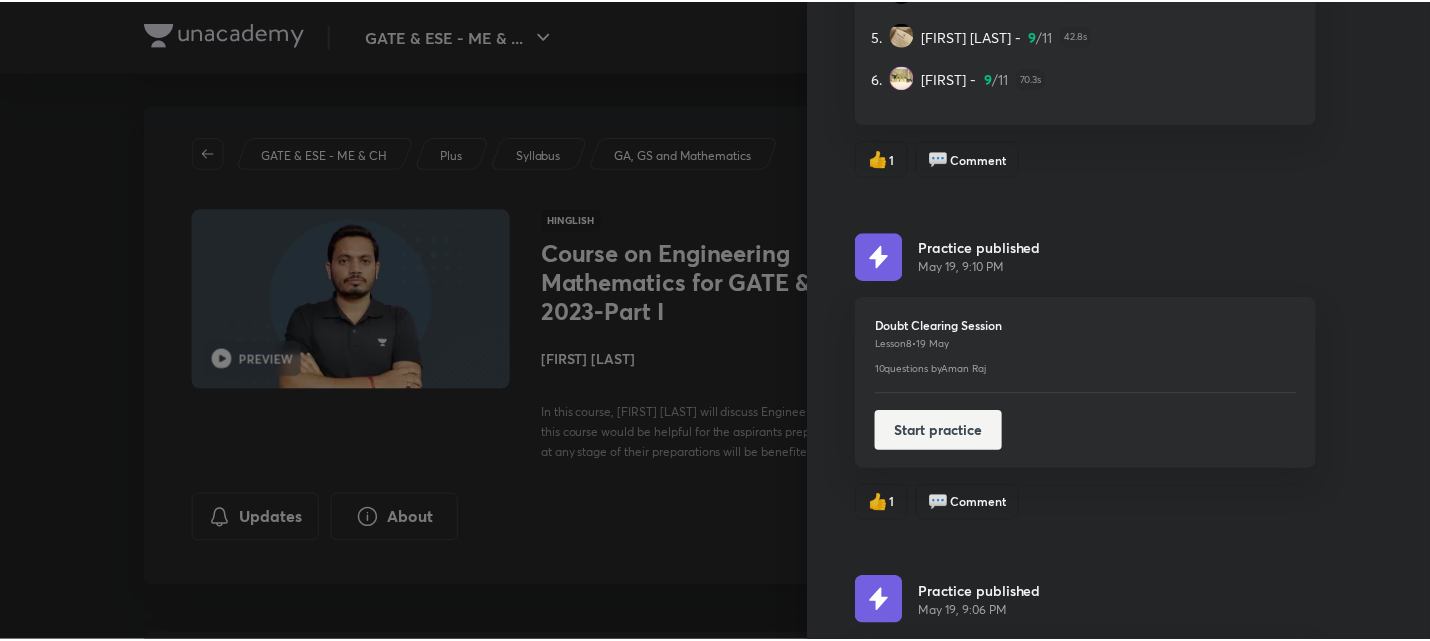 scroll, scrollTop: 0, scrollLeft: 0, axis: both 